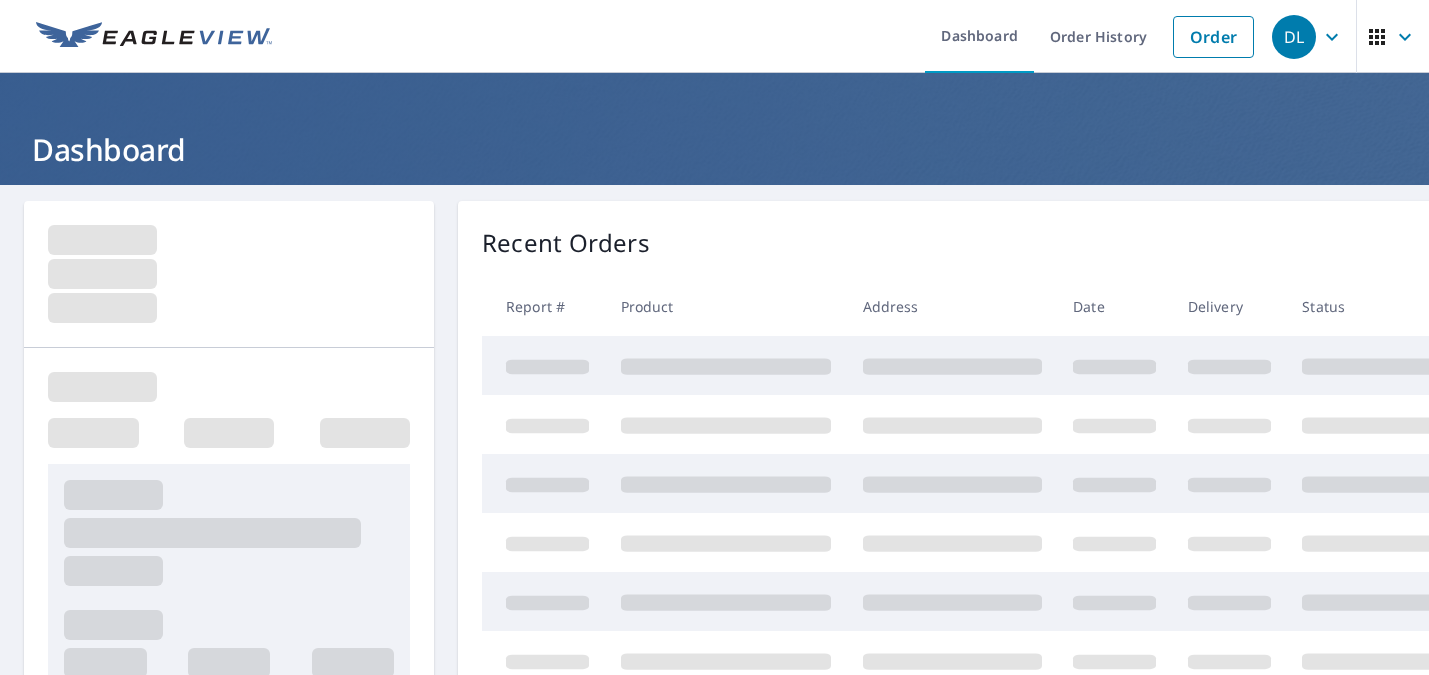 scroll, scrollTop: 0, scrollLeft: 0, axis: both 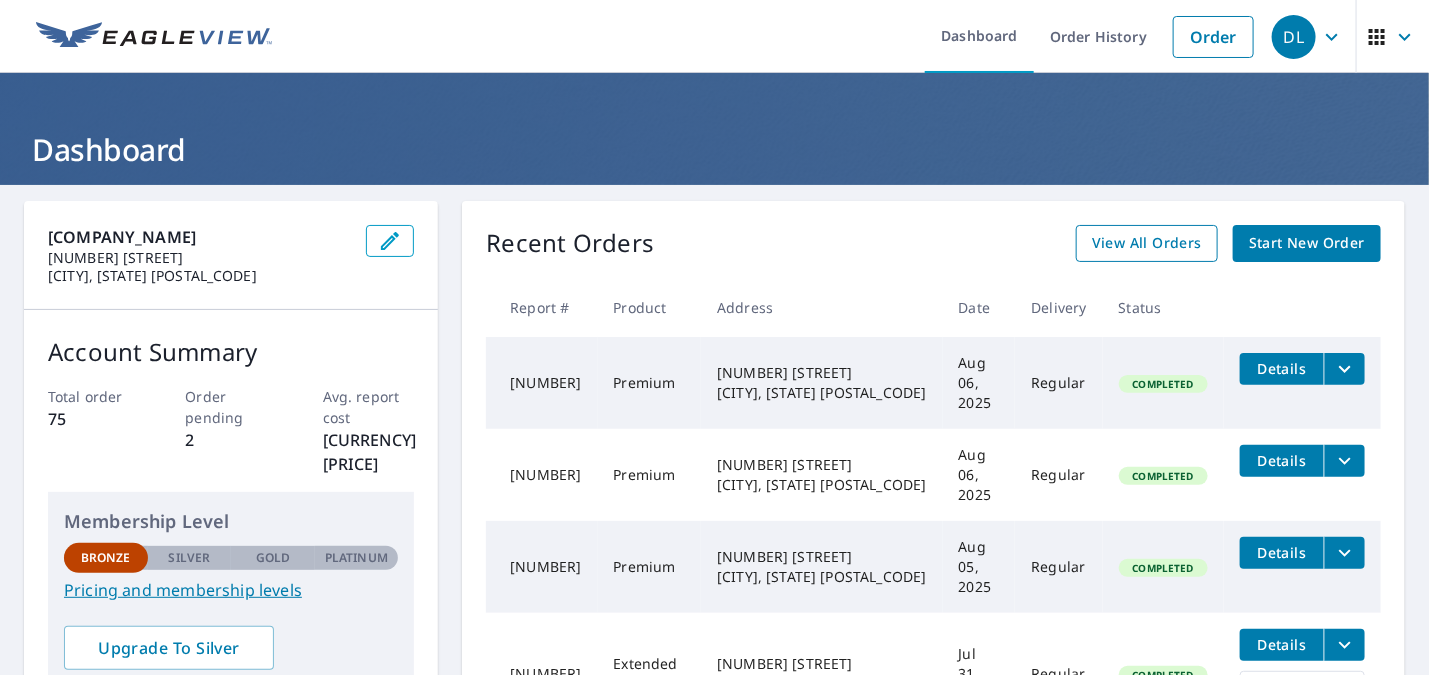 click on "View All Orders" at bounding box center [1147, 243] 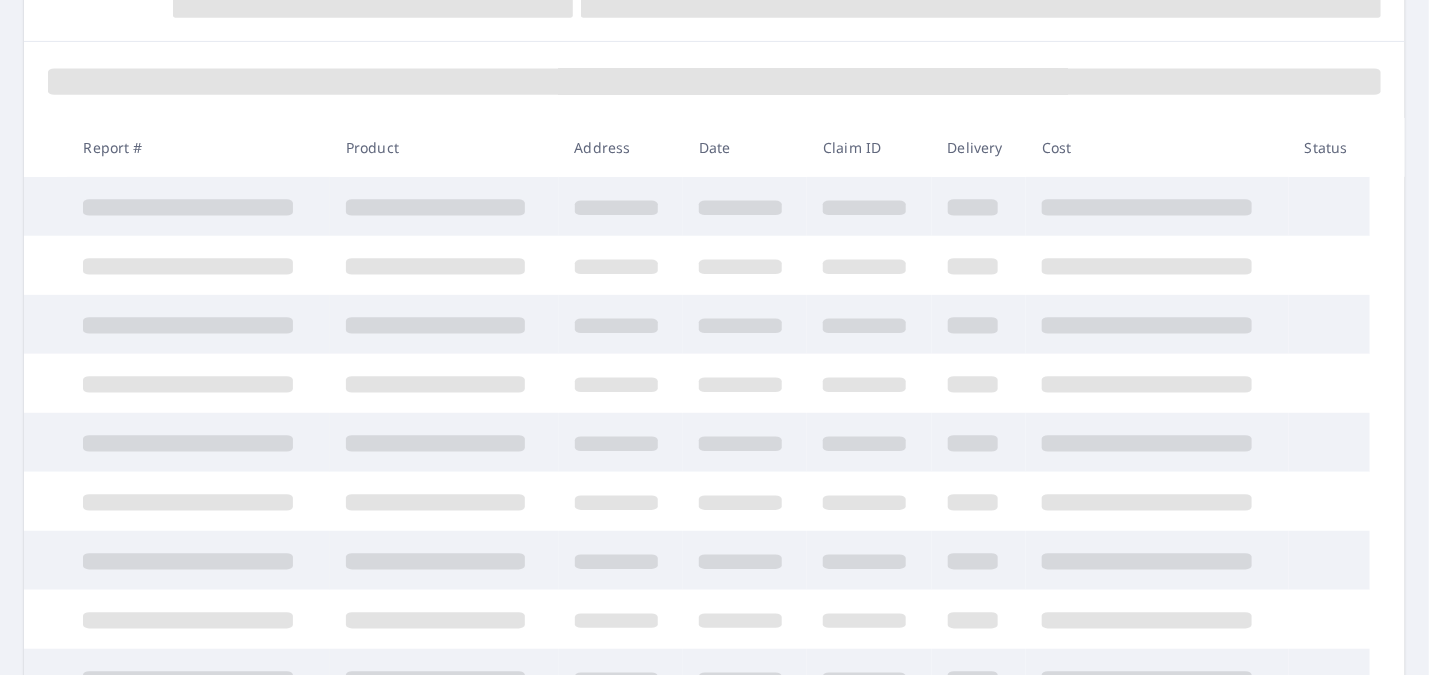scroll, scrollTop: 245, scrollLeft: 0, axis: vertical 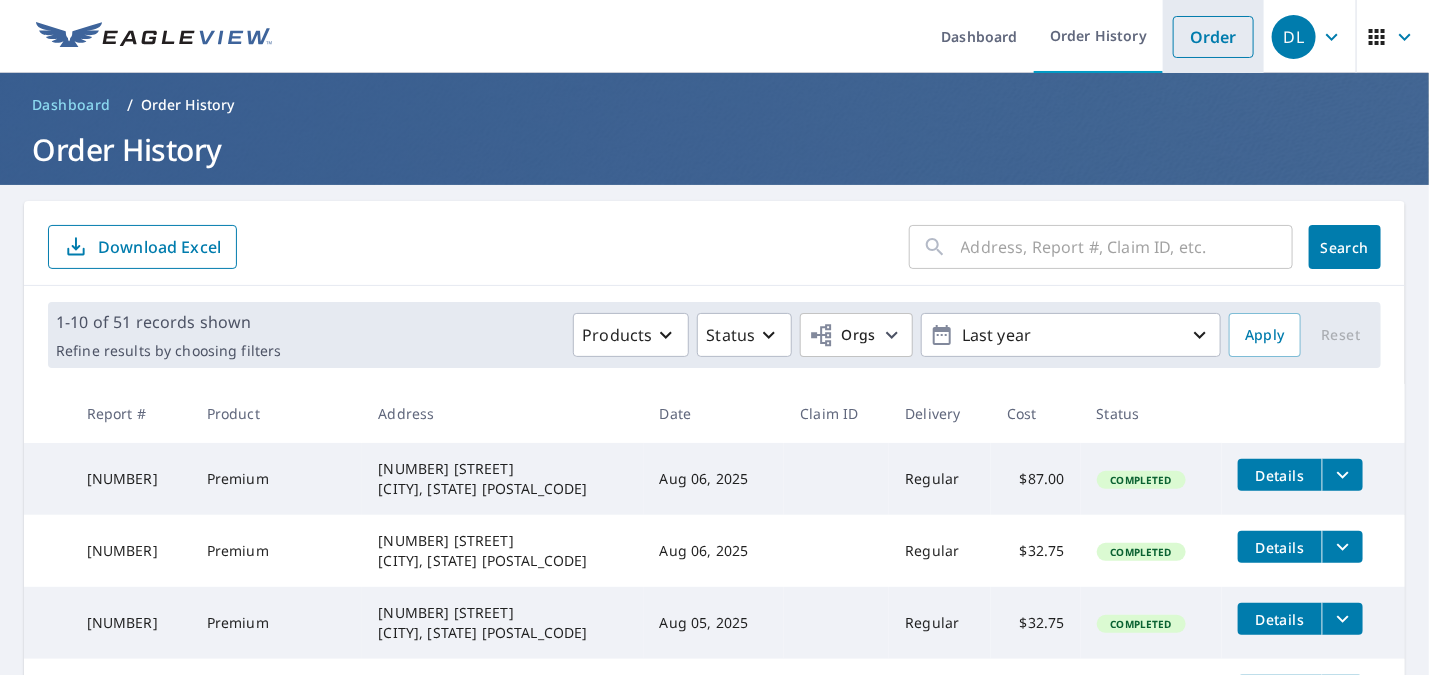 click on "Order" at bounding box center (1213, 37) 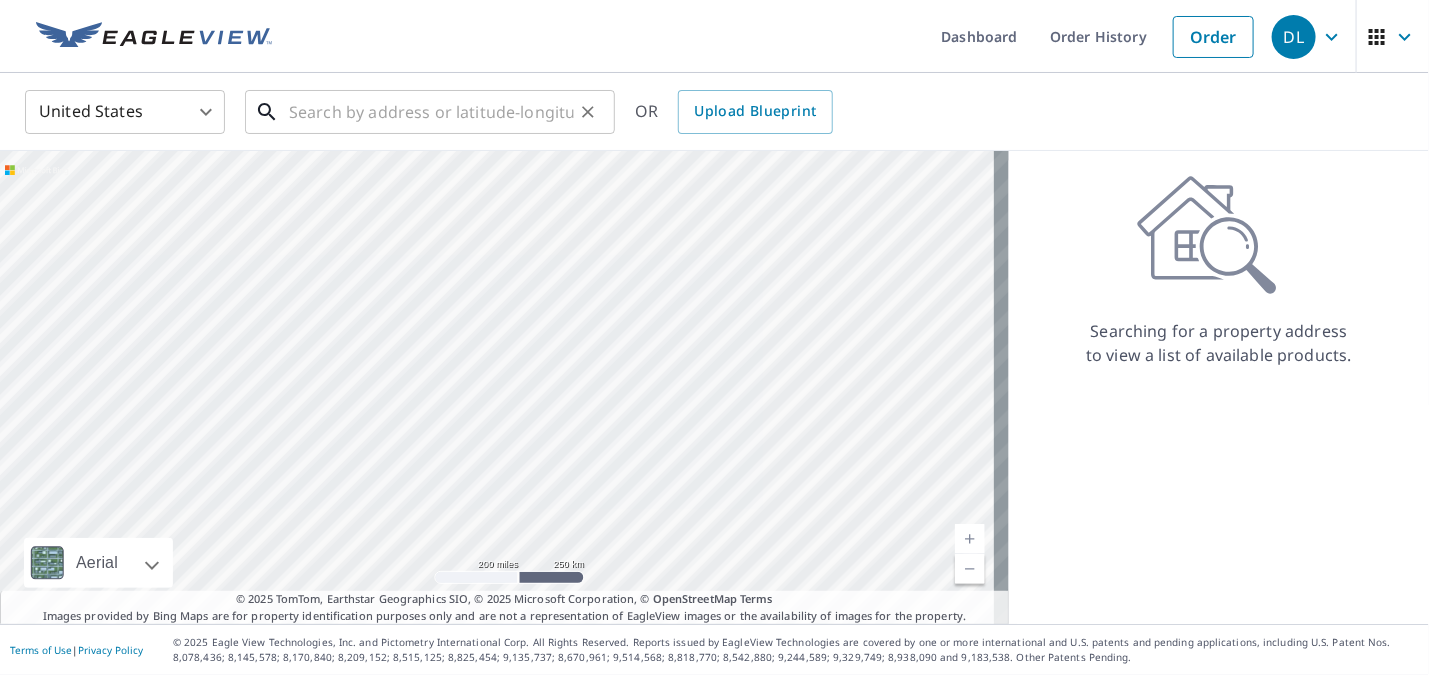 click at bounding box center (431, 112) 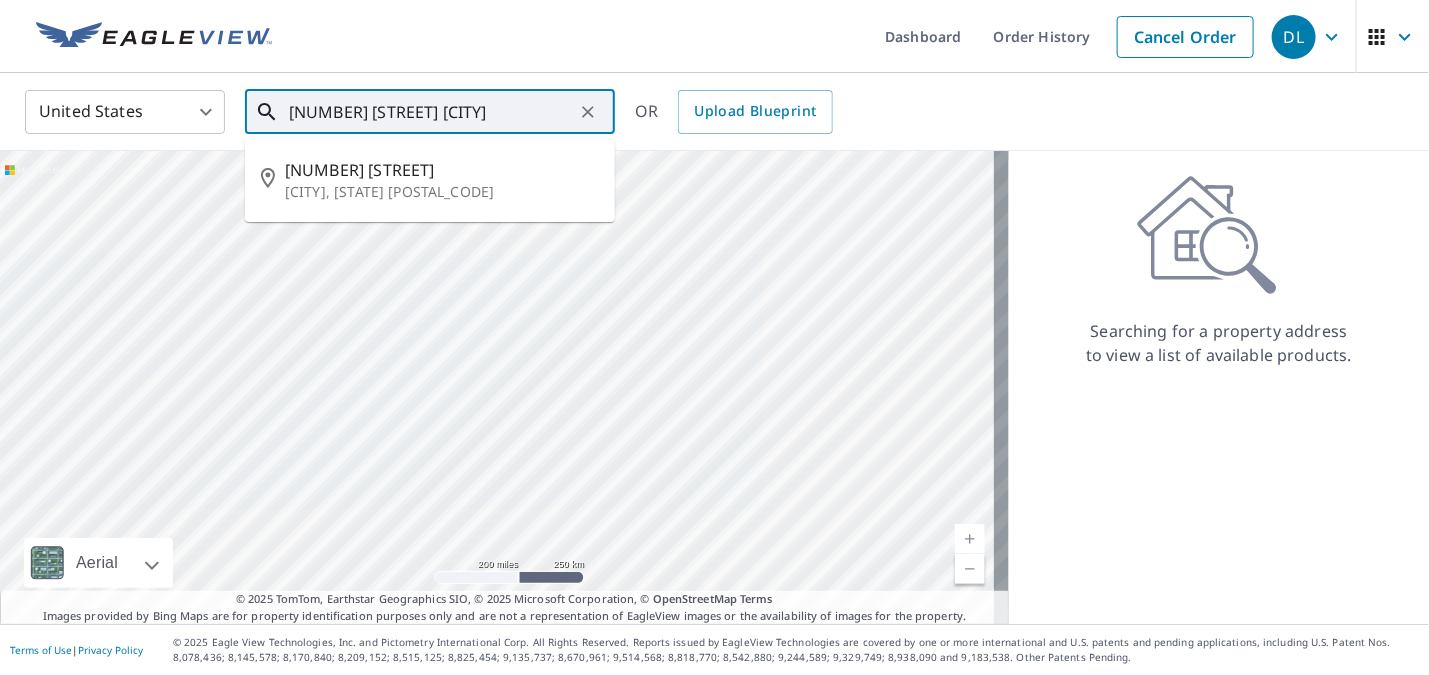 click on "[NUMBER] [STREET] [CITY]" at bounding box center [431, 112] 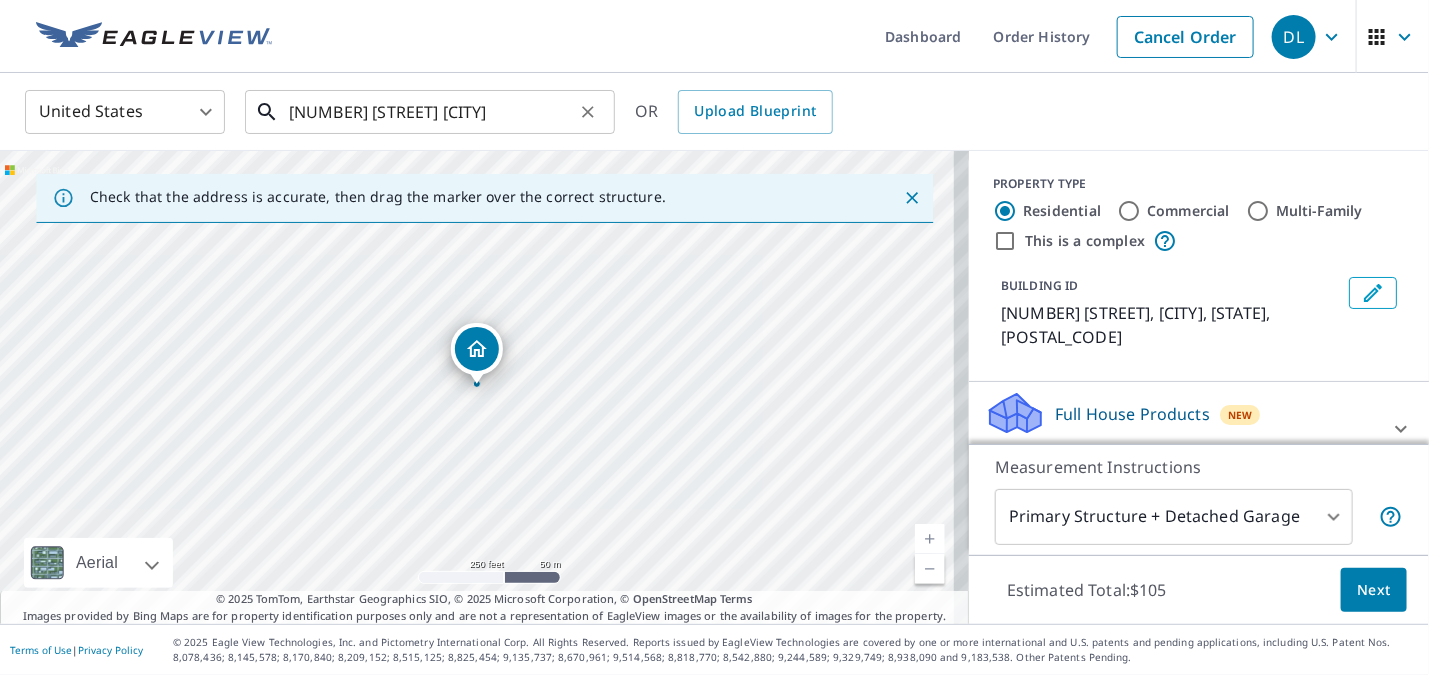 click on "[NUMBER] [STREET] [CITY]" at bounding box center [431, 112] 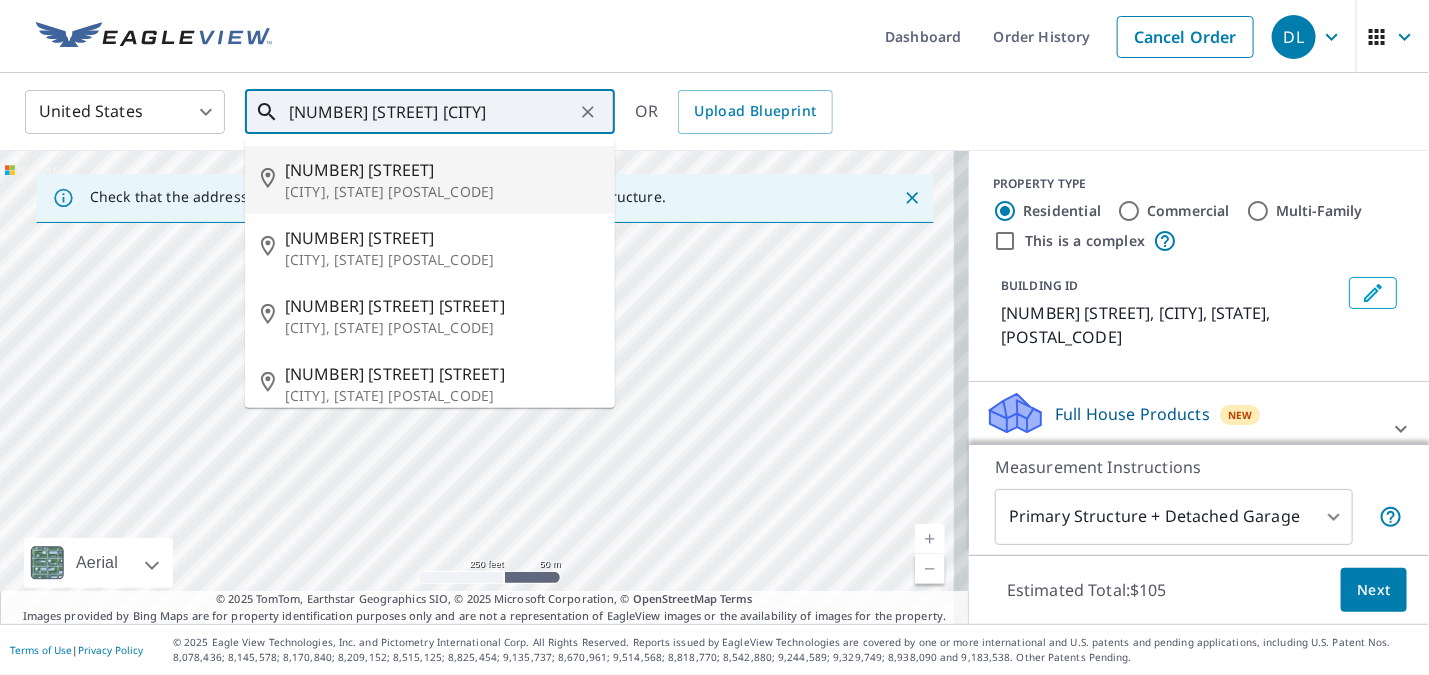 click on "[NUMBER] [STREET]" at bounding box center (442, 170) 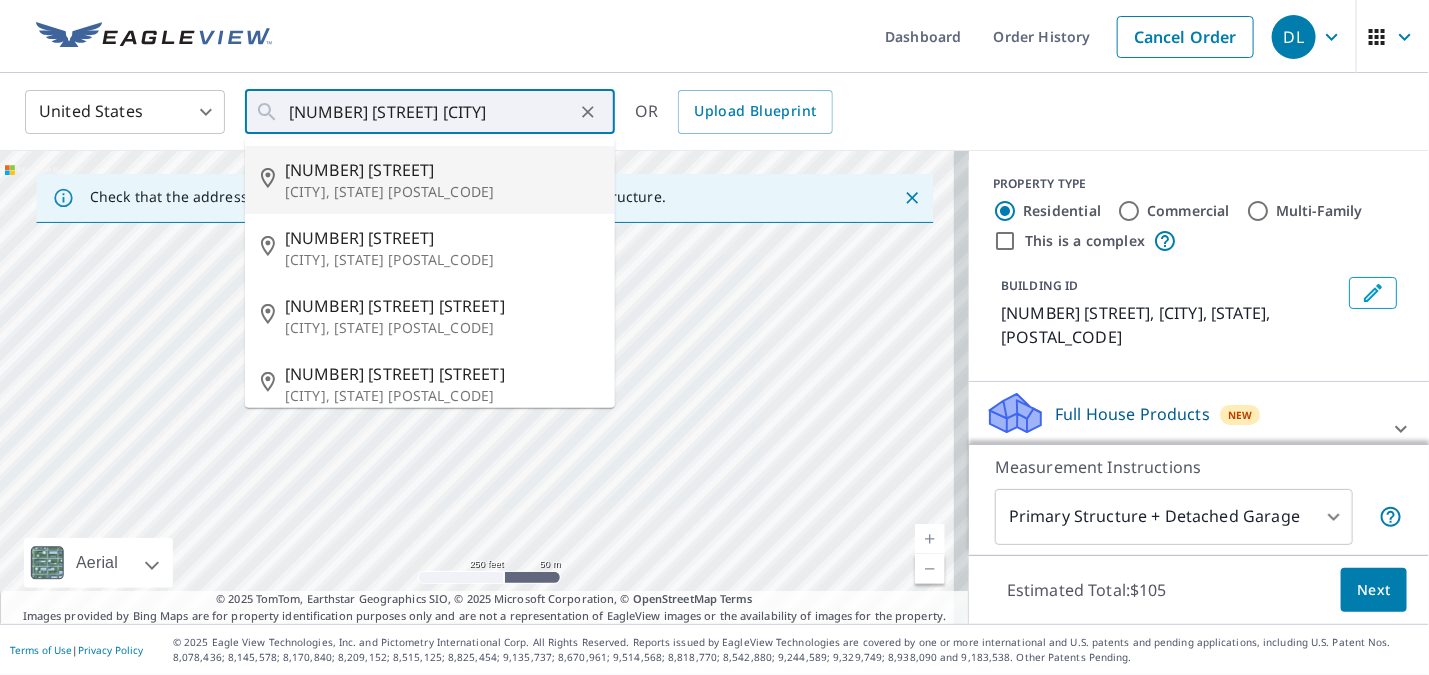 type on "[NUMBER] [STREET] [CITY], [STATE] [POSTAL_CODE]" 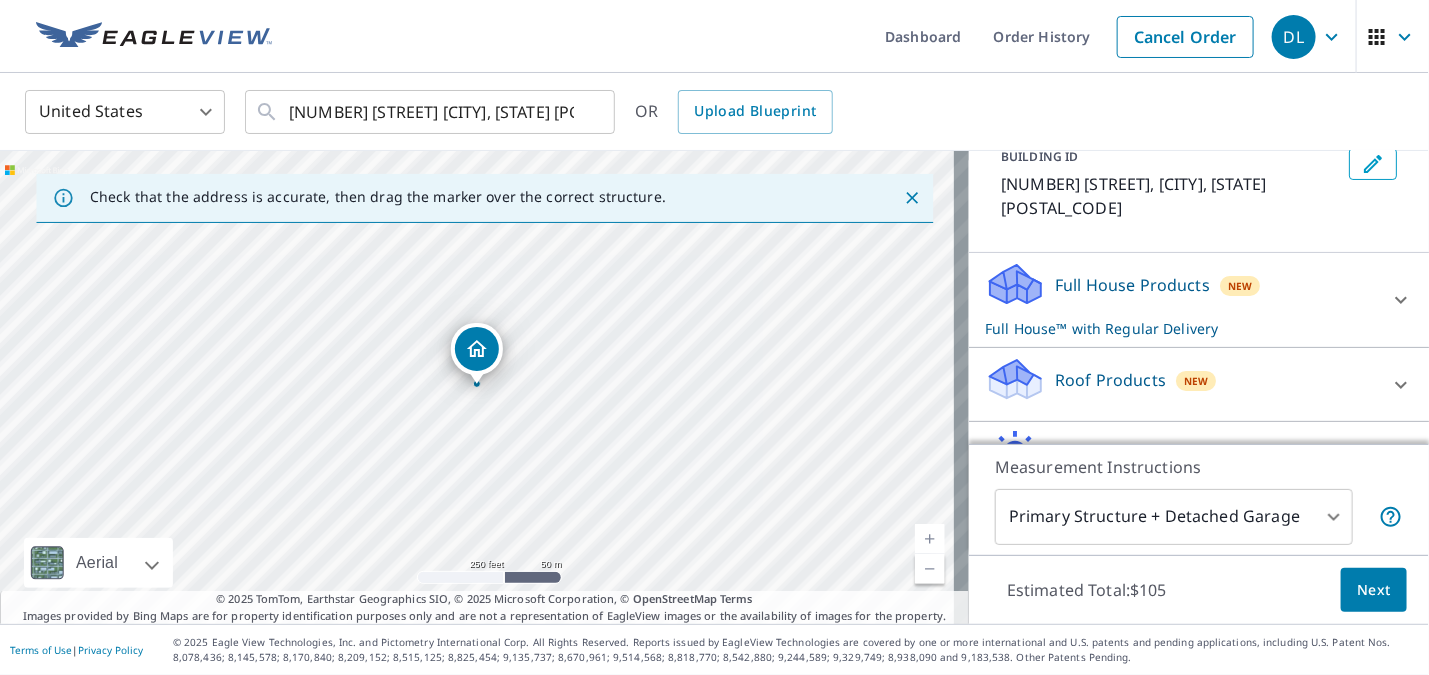 scroll, scrollTop: 161, scrollLeft: 0, axis: vertical 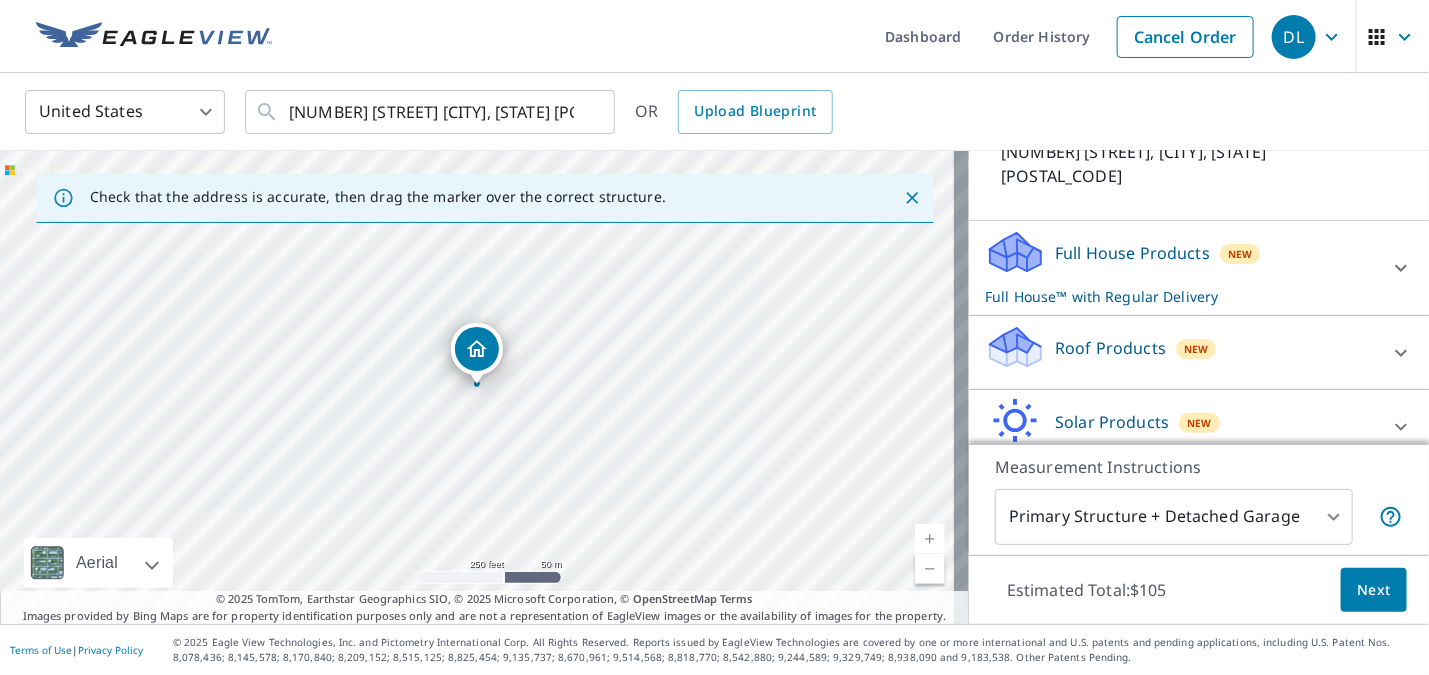 click on "Roof Products New" at bounding box center [1181, 352] 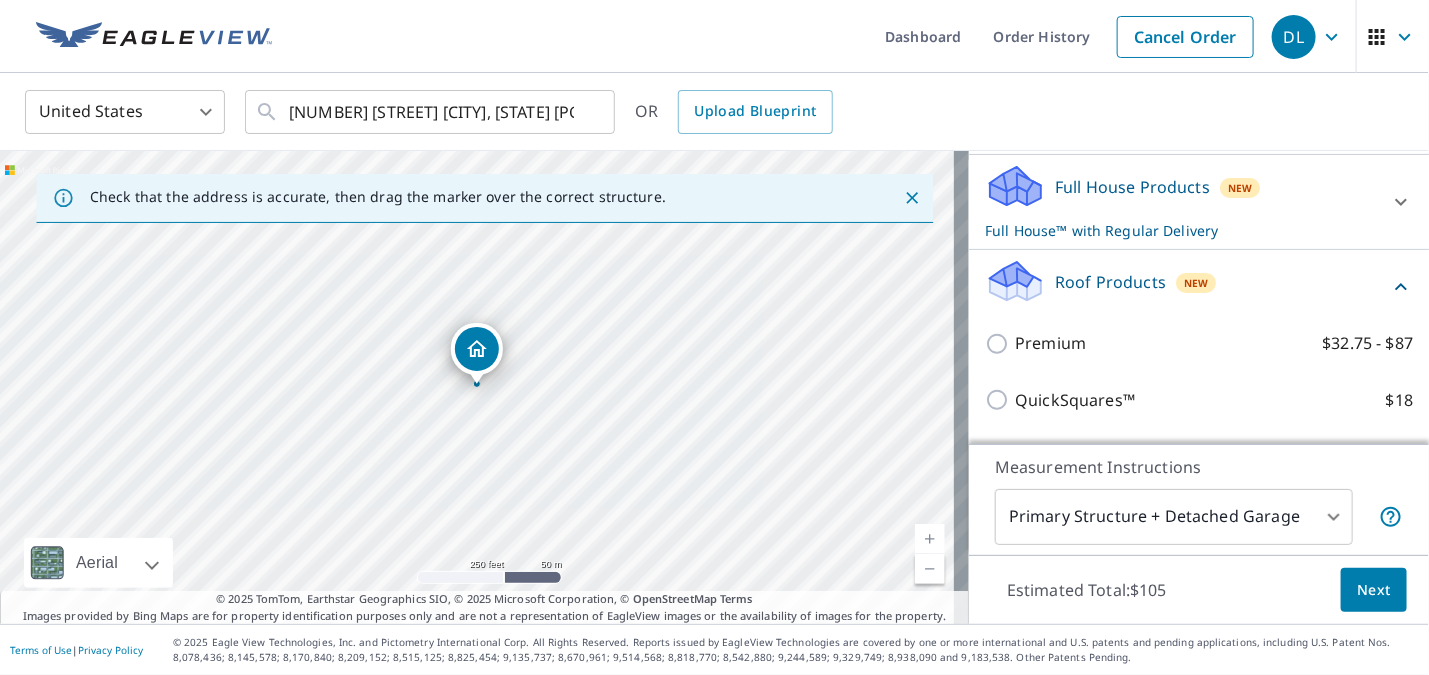 scroll, scrollTop: 246, scrollLeft: 0, axis: vertical 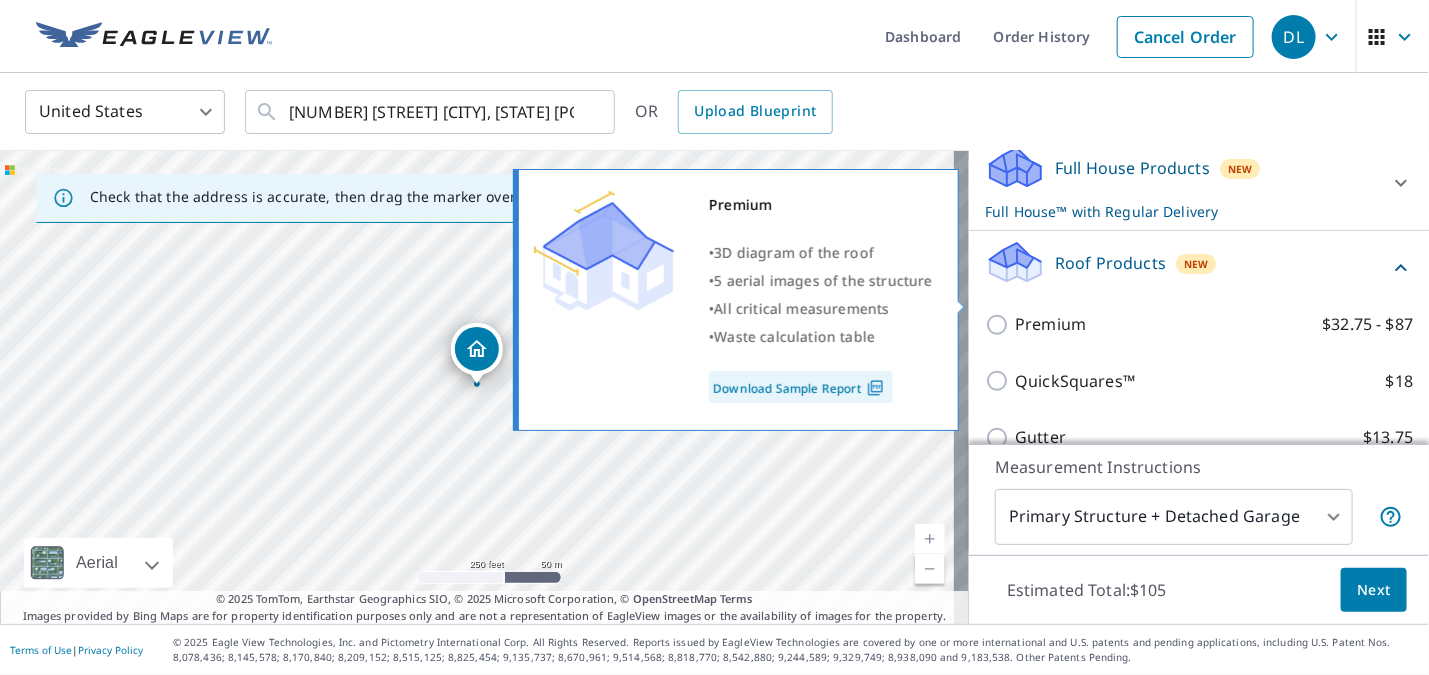 click on "Premium" at bounding box center (1050, 324) 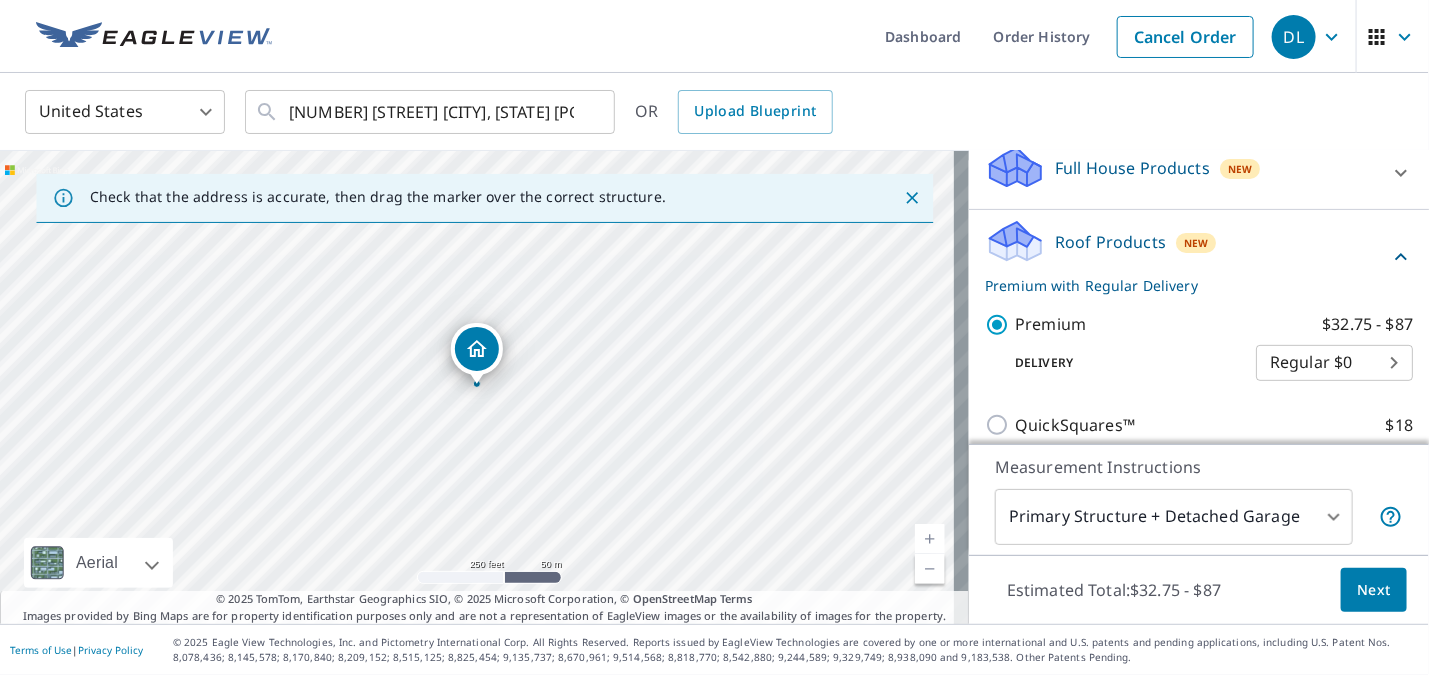click on "Next" at bounding box center [1374, 590] 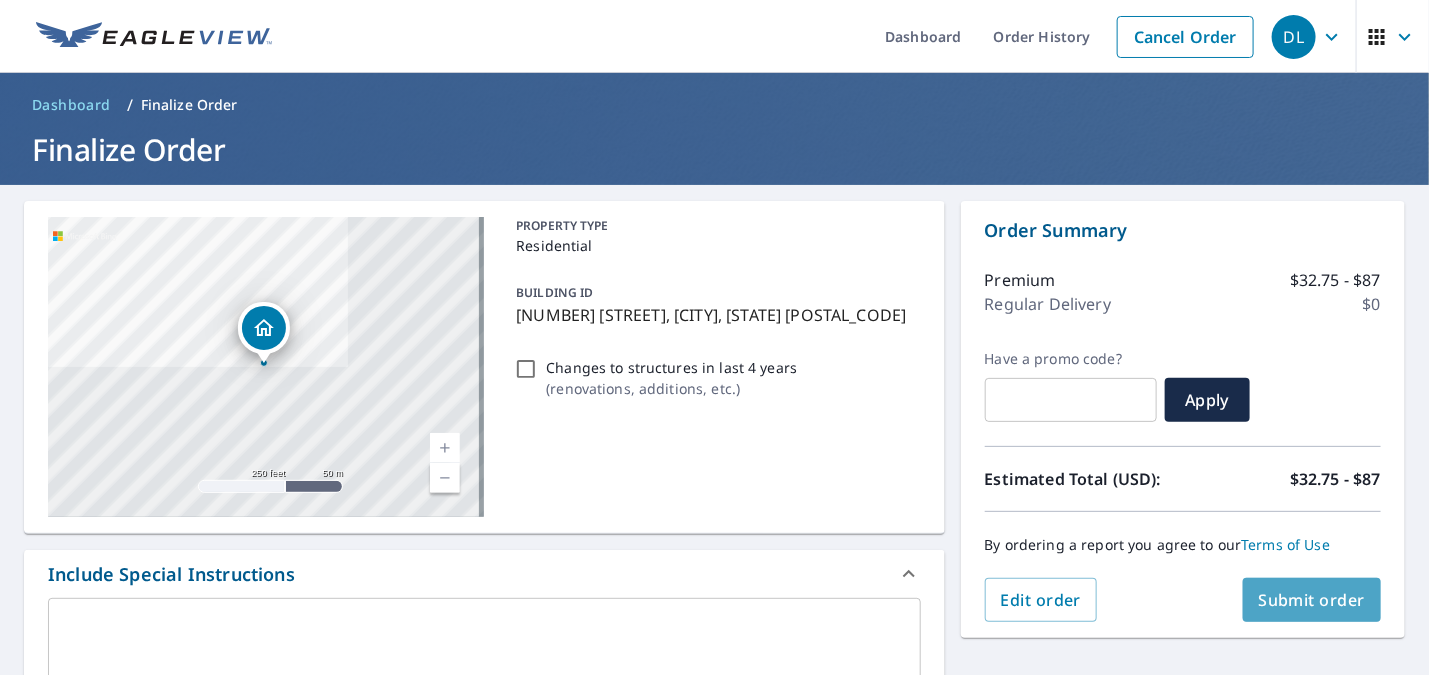 click on "Submit order" at bounding box center [1312, 600] 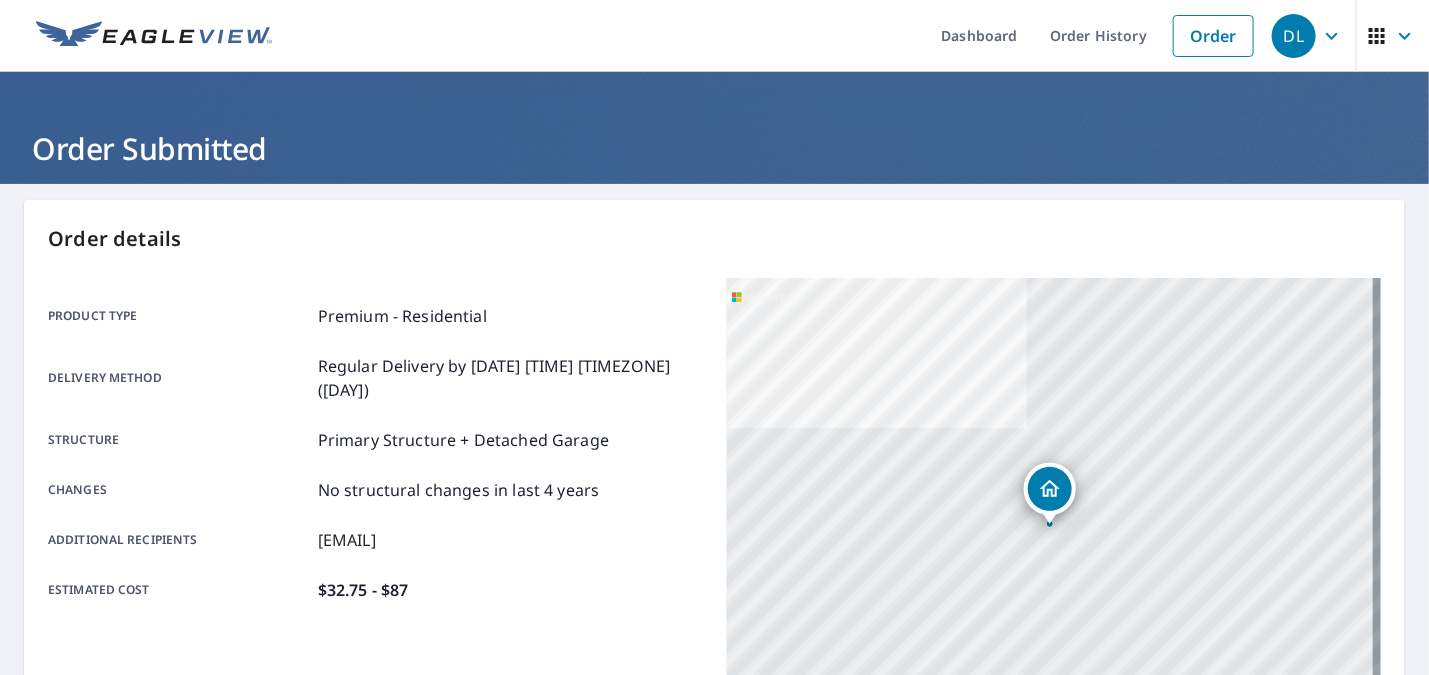 scroll, scrollTop: 0, scrollLeft: 0, axis: both 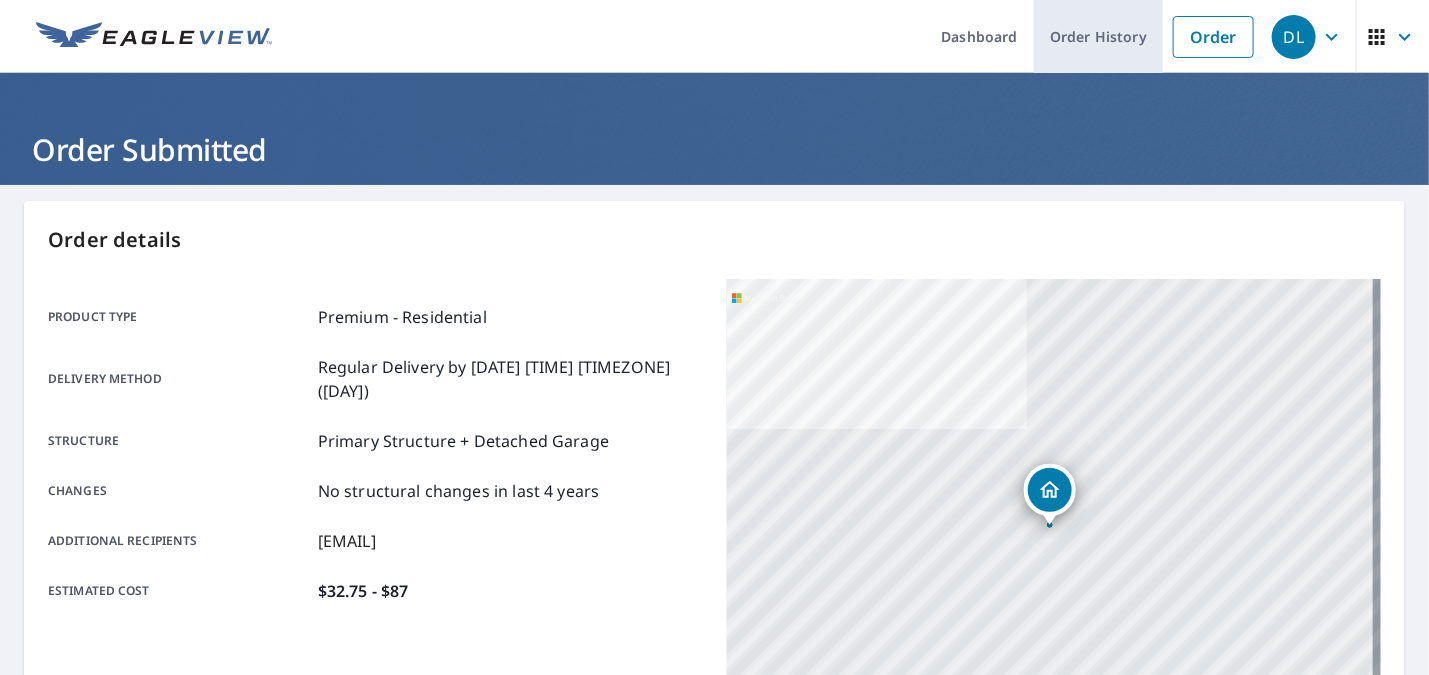 click on "Order History" at bounding box center (1098, 36) 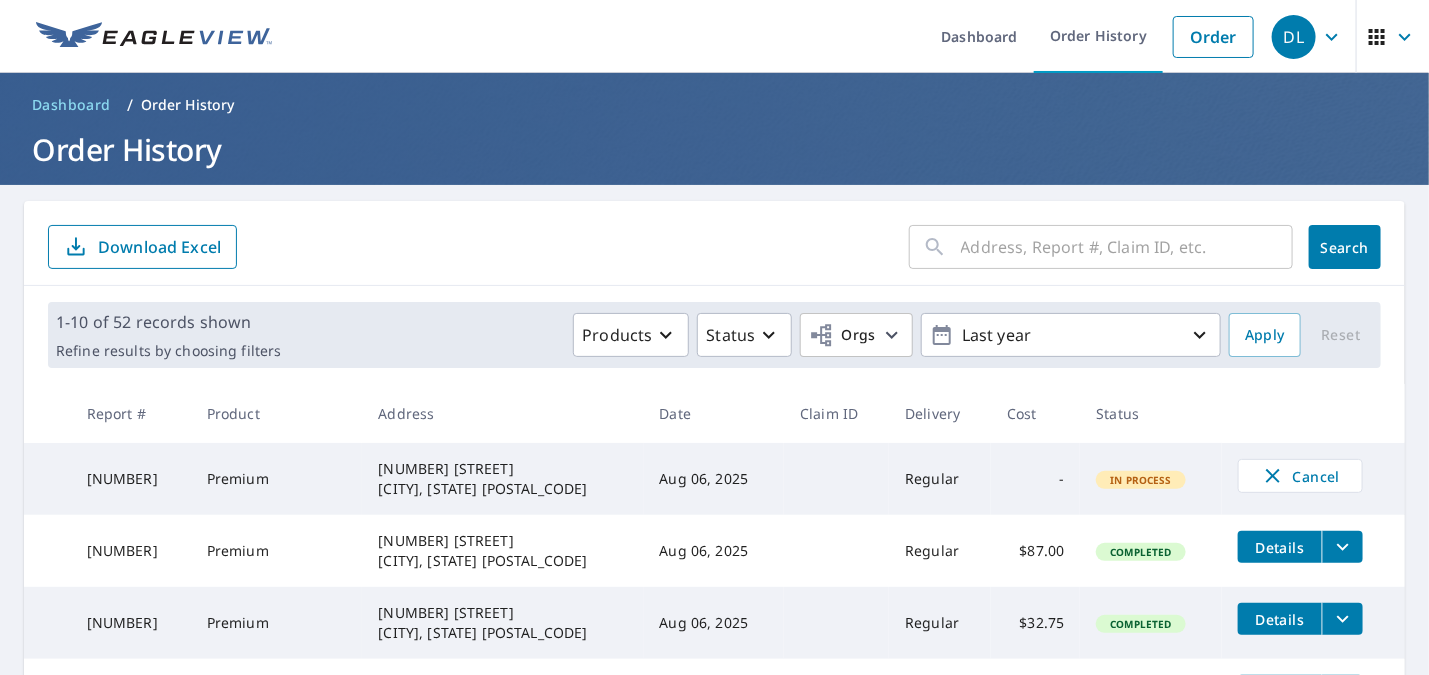 click at bounding box center (1127, 247) 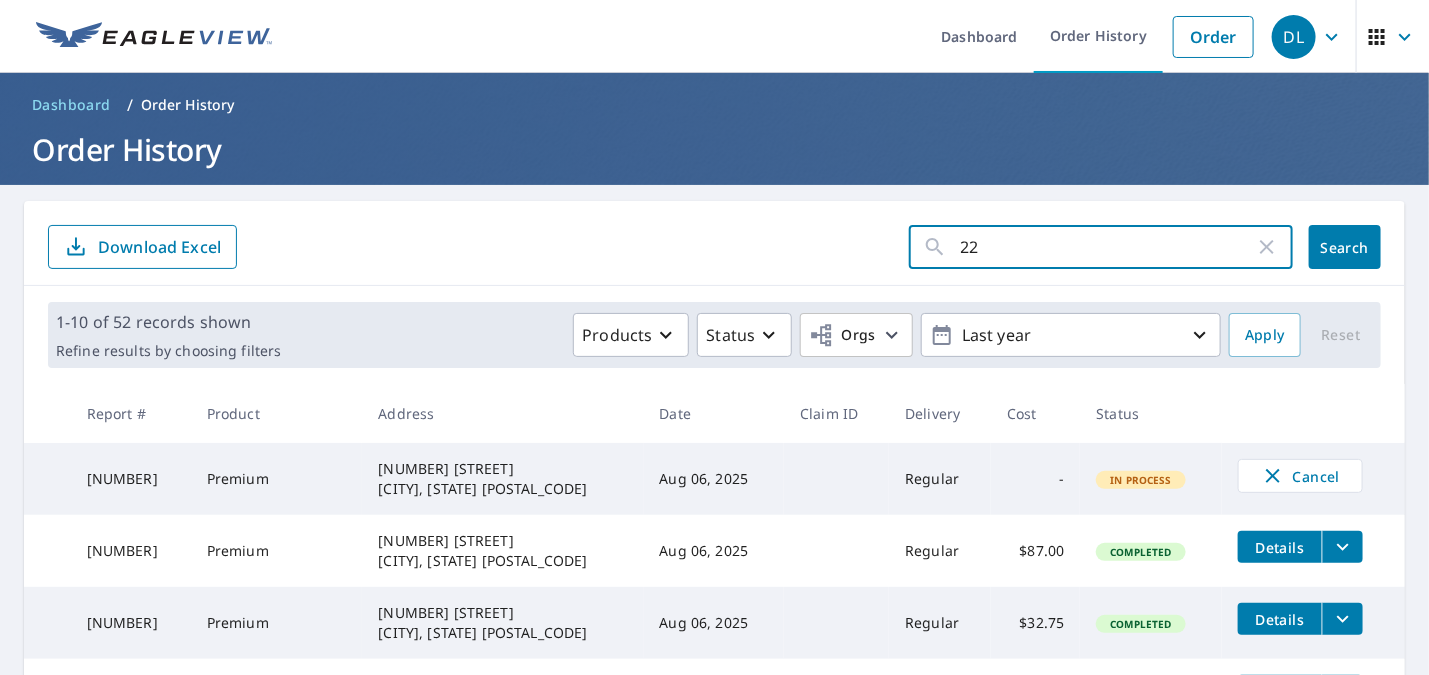 type on "2" 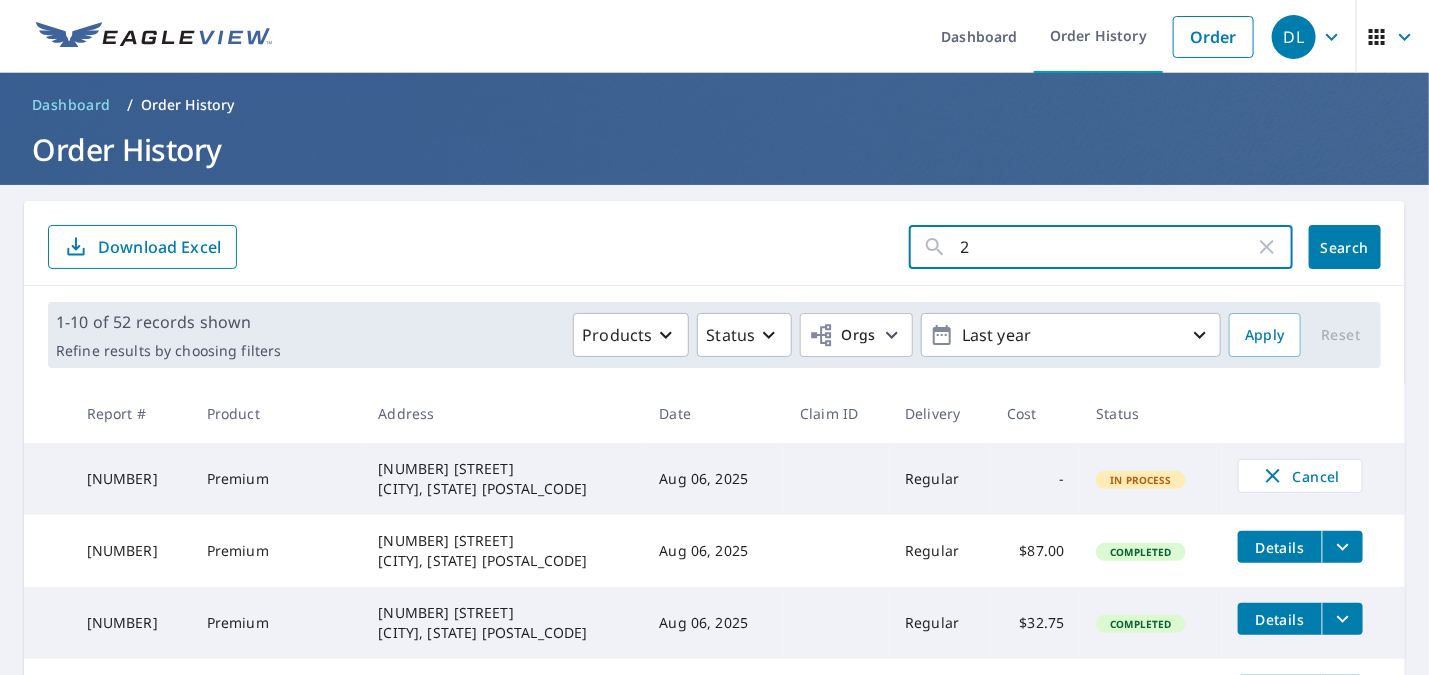 type 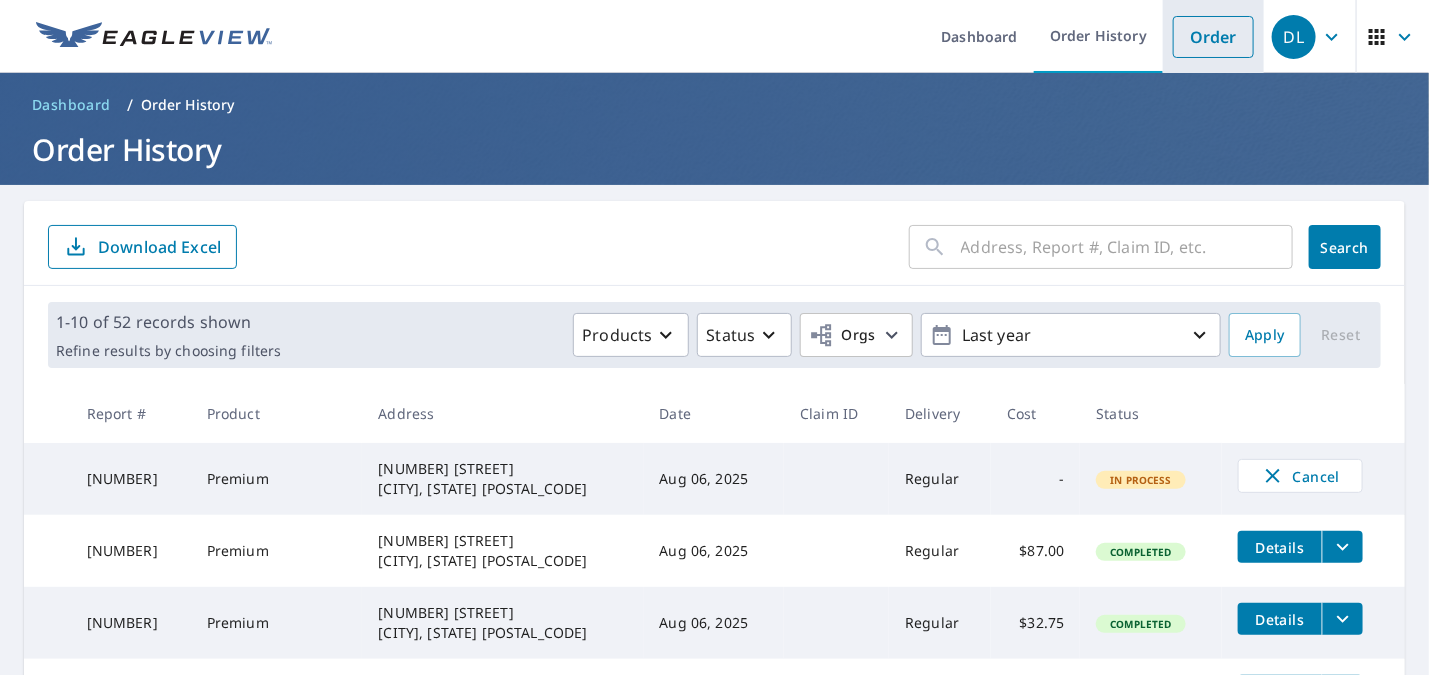 click on "Order" at bounding box center (1213, 37) 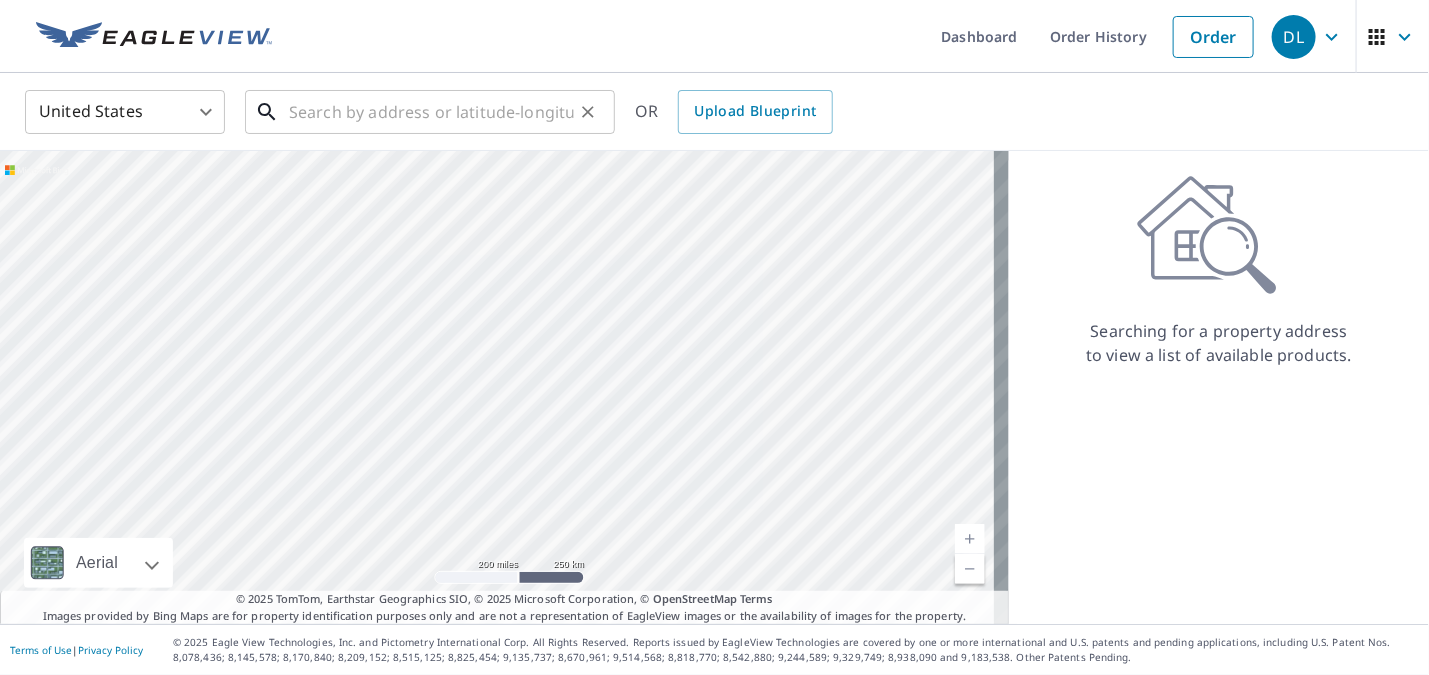click at bounding box center (431, 112) 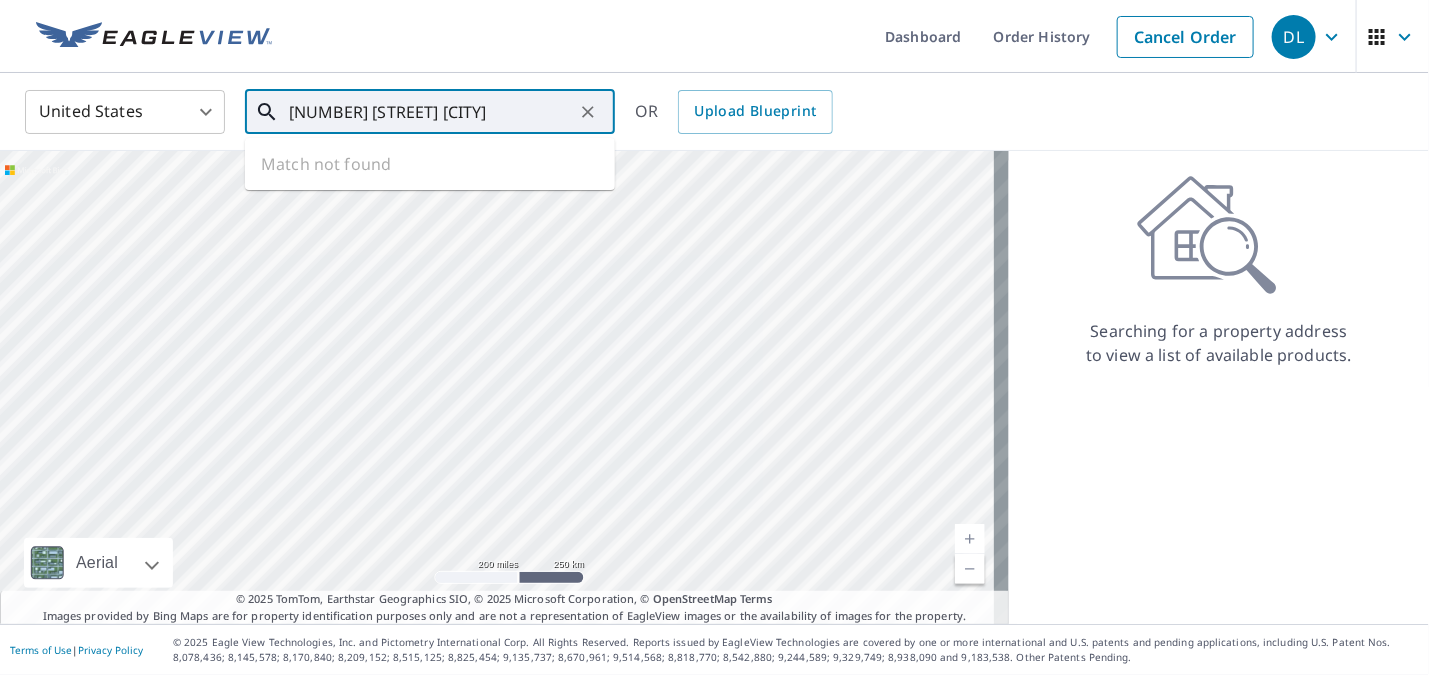 type on "[NUMBER] [STREET] [CITY]" 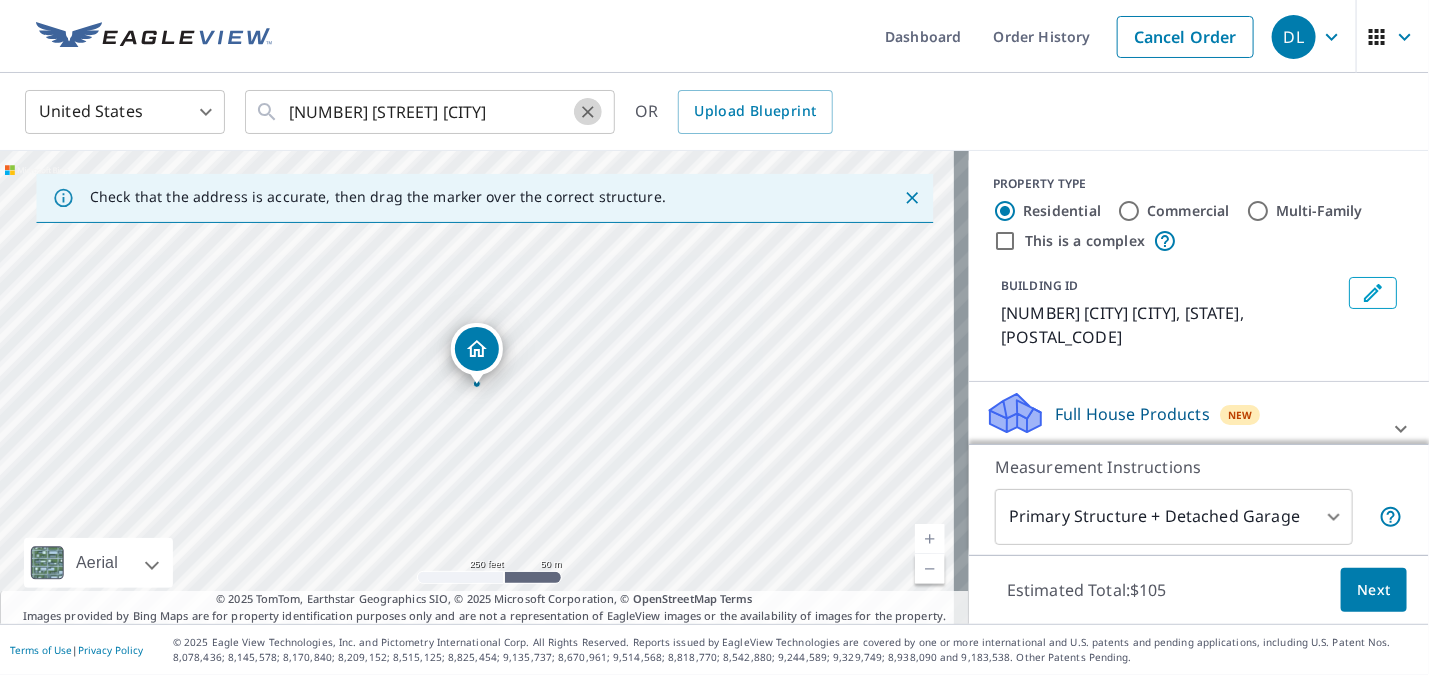 click 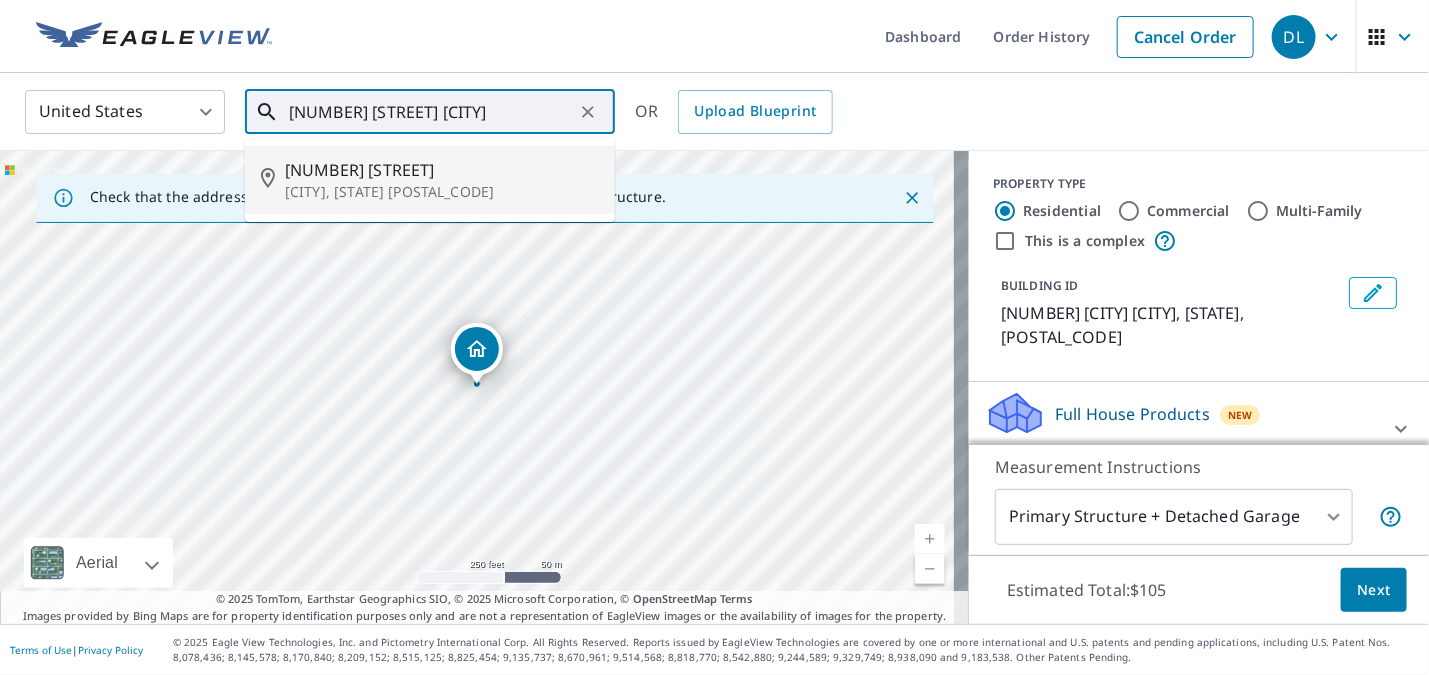 click on "[CITY], [STATE] [POSTAL_CODE]" at bounding box center (442, 192) 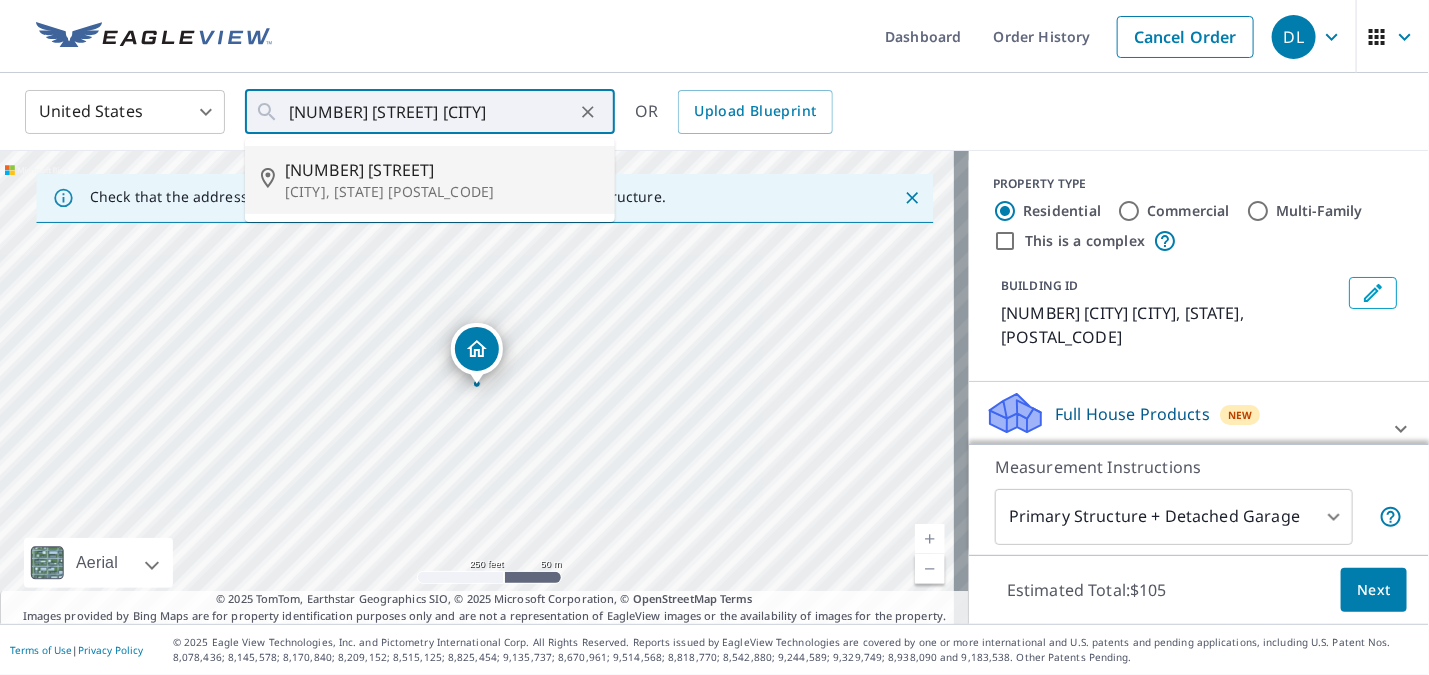 type on "[NUMBER] [STREET] [CITY], [STATE] [POSTAL_CODE]" 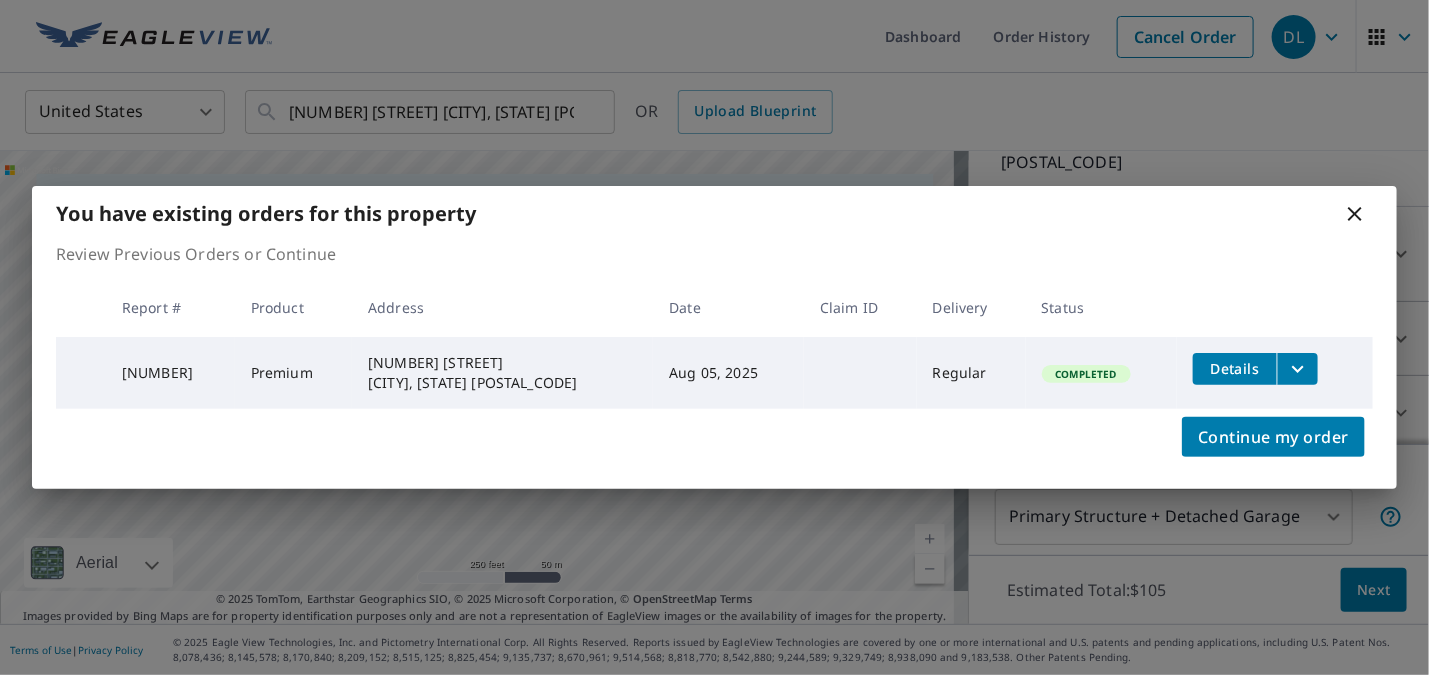 scroll, scrollTop: 184, scrollLeft: 0, axis: vertical 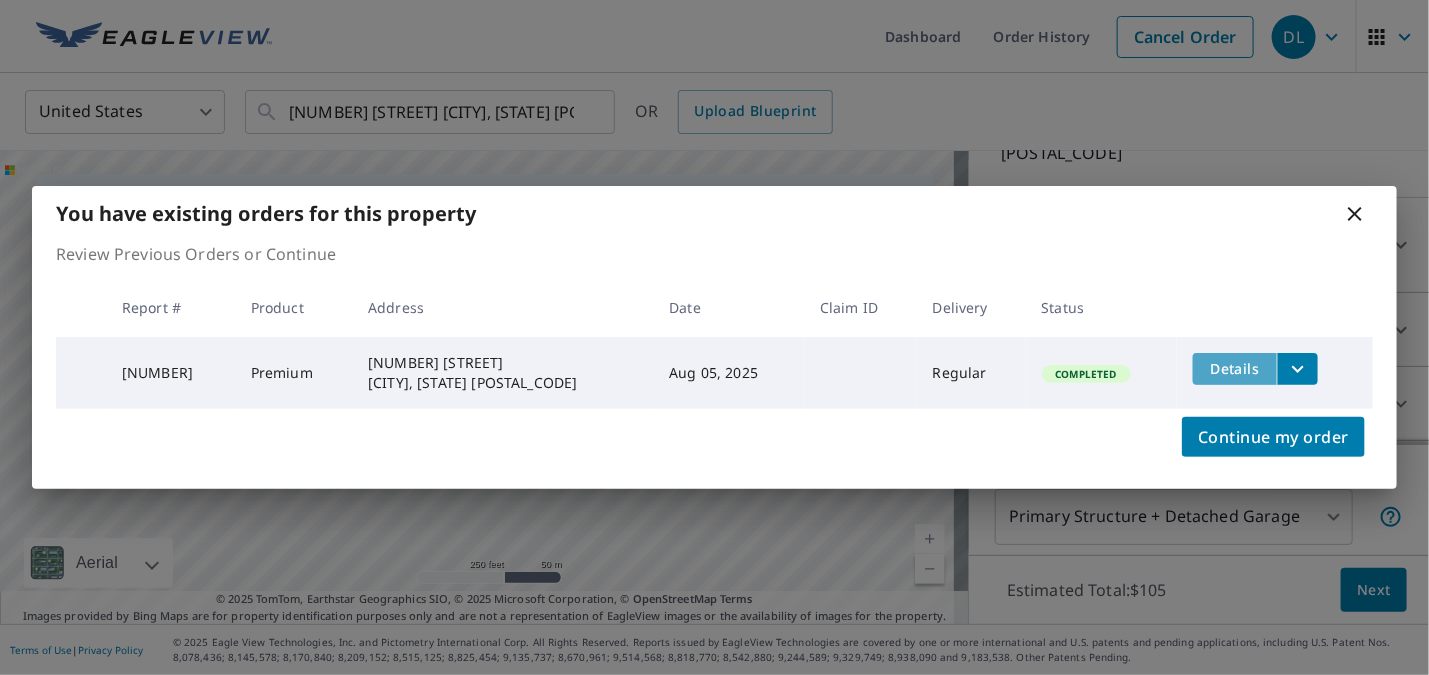 click on "Details" at bounding box center (1235, 368) 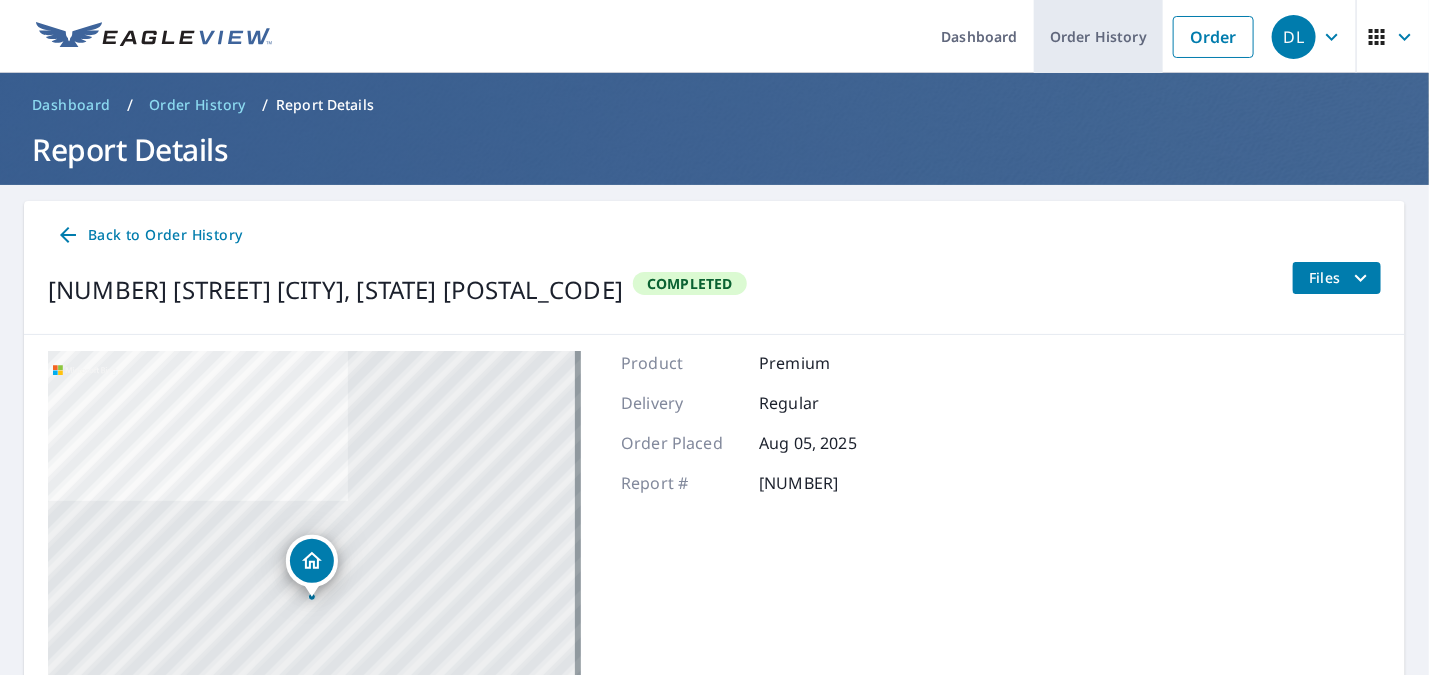 click on "Order History" at bounding box center [1098, 36] 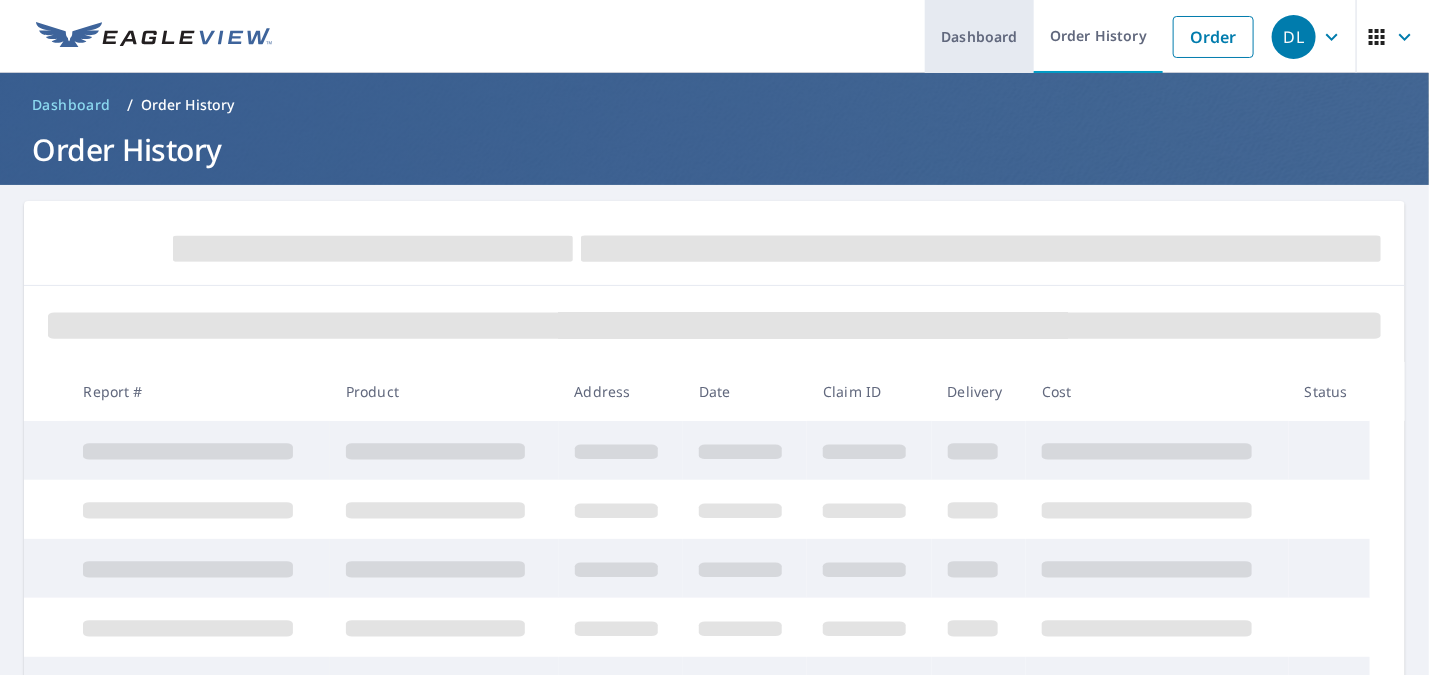 click on "Dashboard" at bounding box center [979, 36] 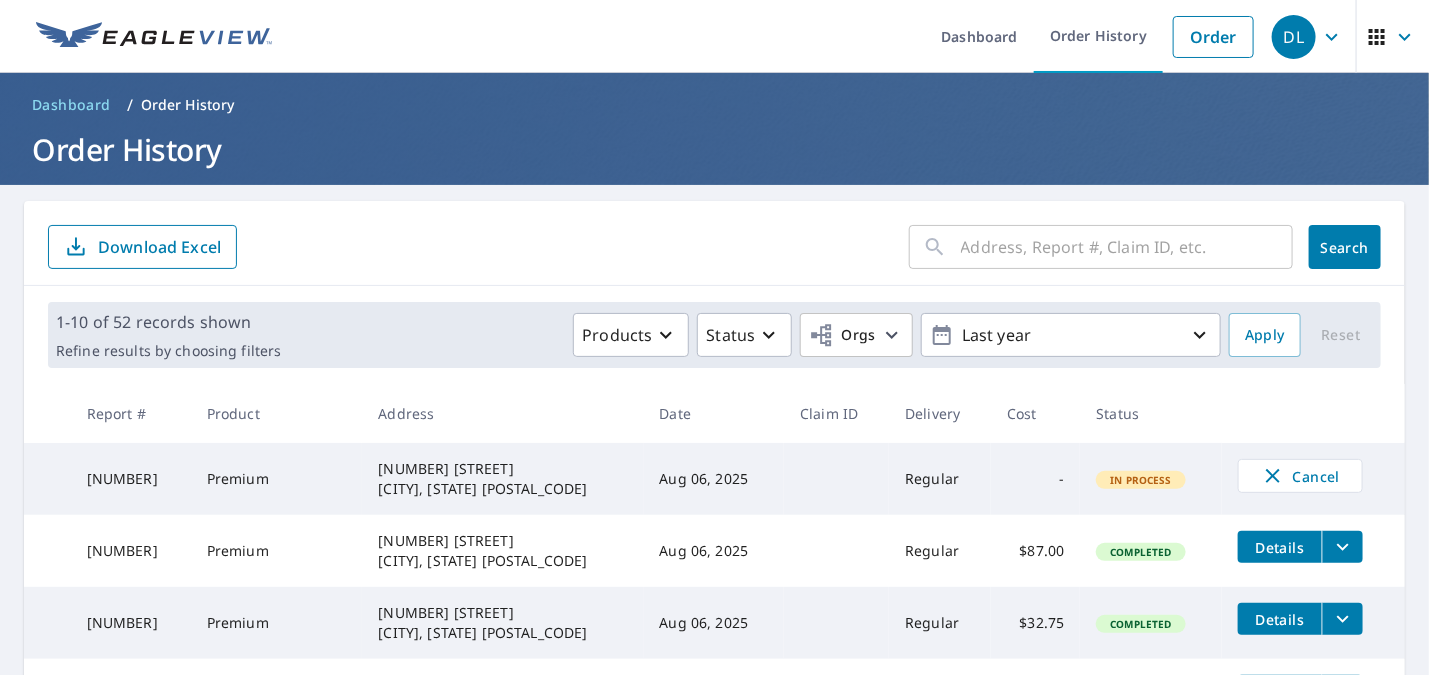 click at bounding box center [1127, 247] 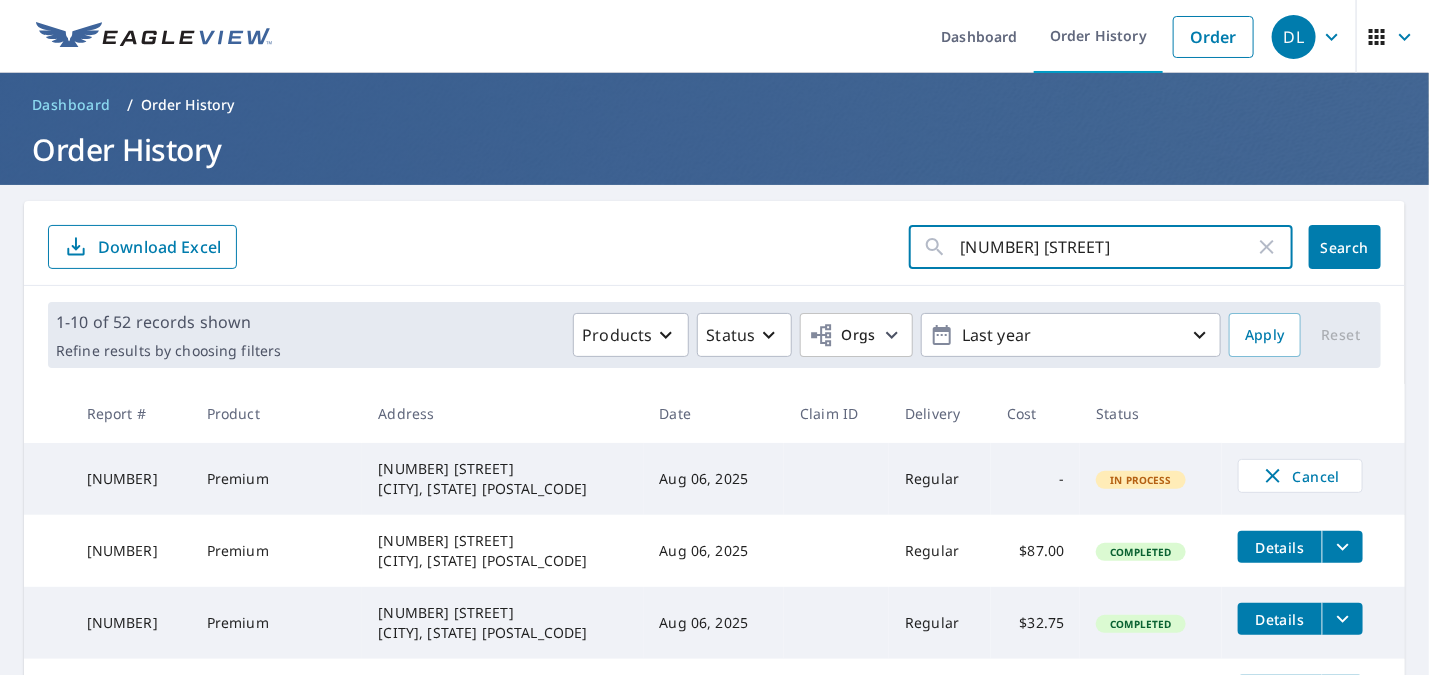 type on "[NUMBER] [STREET]" 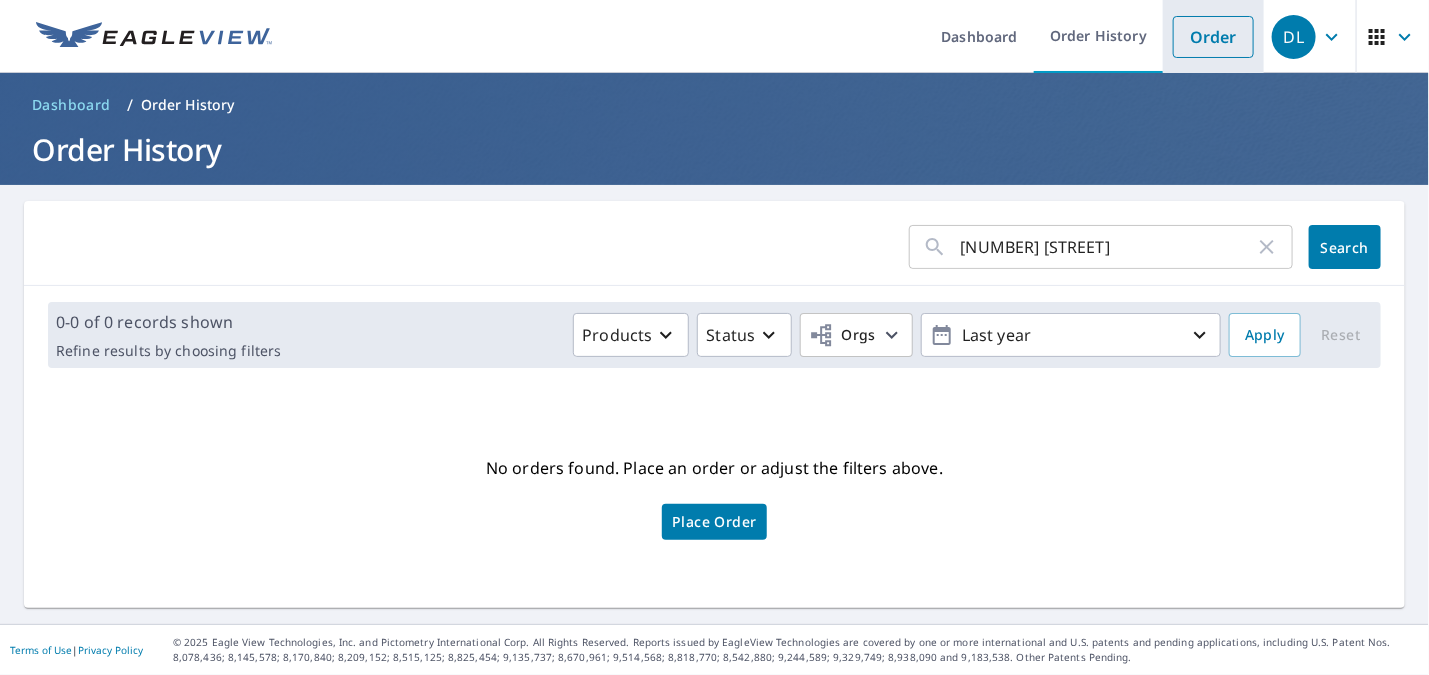 click on "Order" at bounding box center (1213, 37) 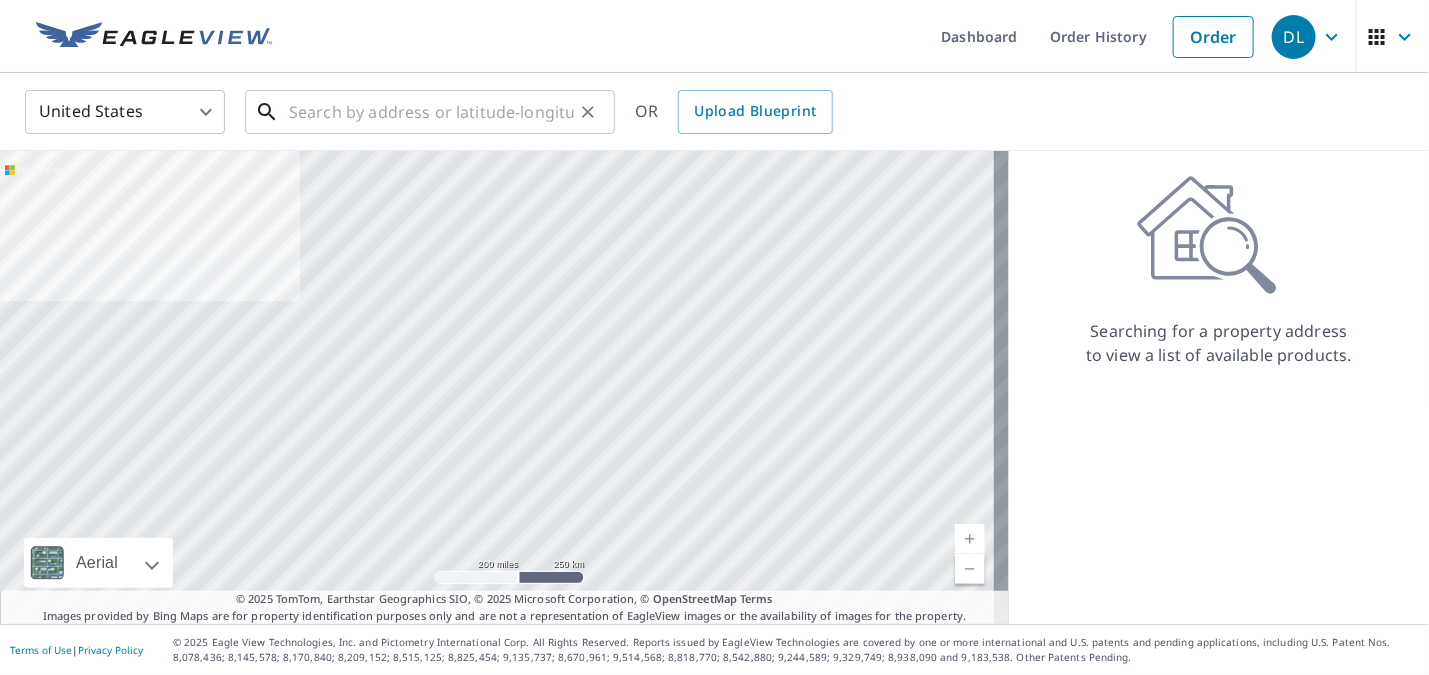 click at bounding box center (431, 112) 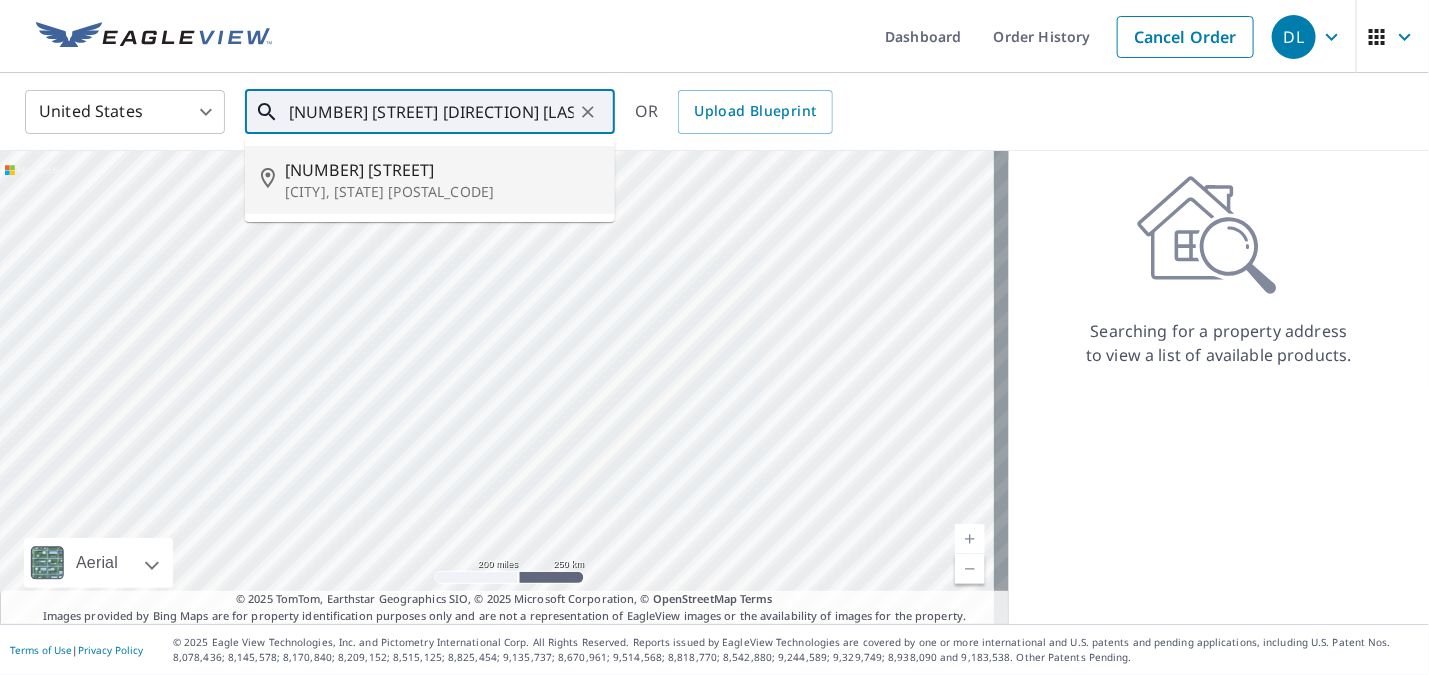 click on "[CITY], [STATE] [POSTAL_CODE]" at bounding box center (442, 192) 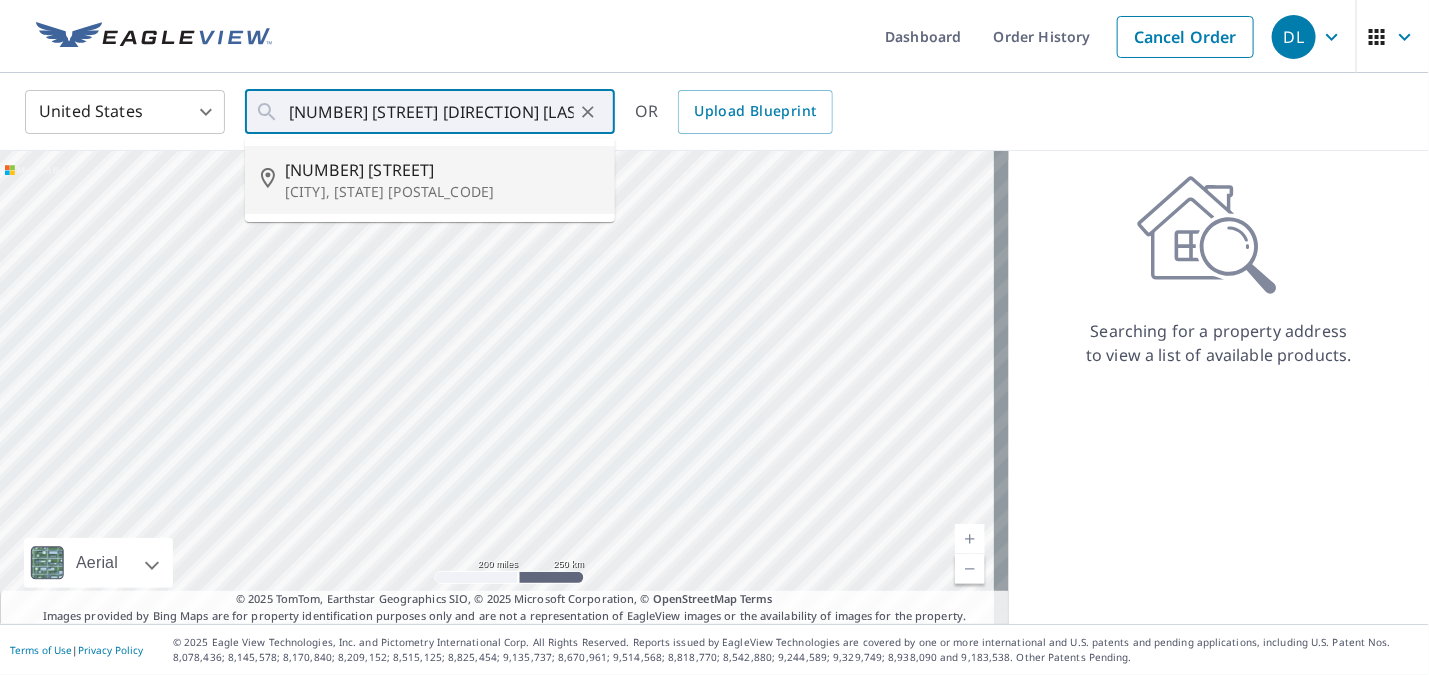 type on "[NUMBER] [STREET] [DIRECTION] [CITY], [STATE] [POSTAL_CODE]" 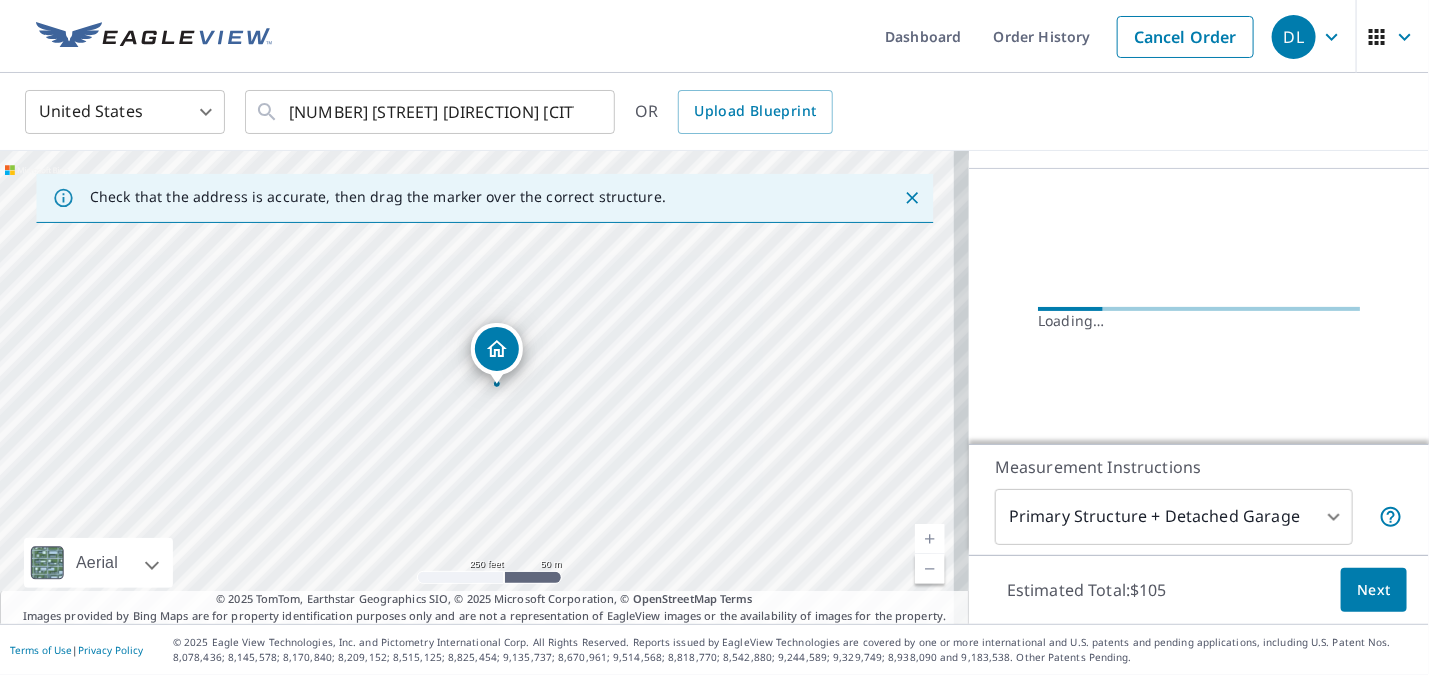 scroll, scrollTop: 214, scrollLeft: 0, axis: vertical 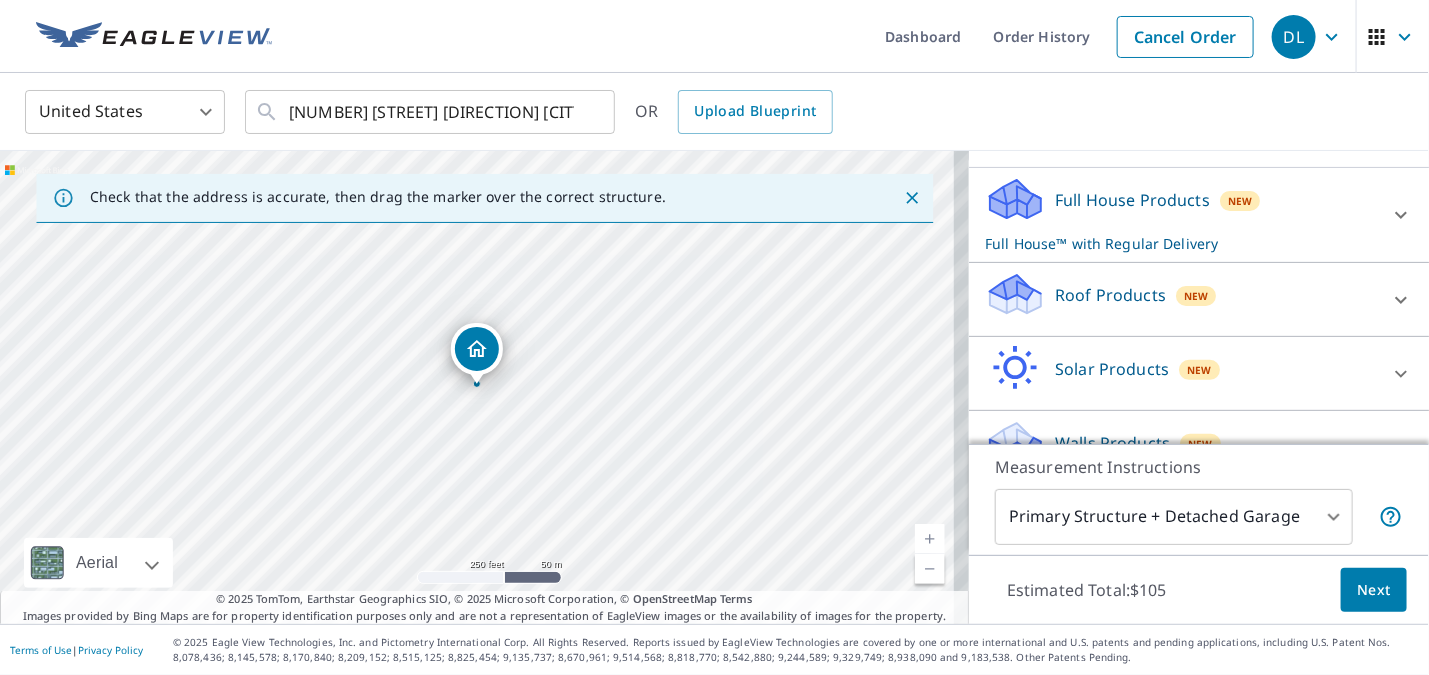 click on "Roof Products" at bounding box center (1110, 295) 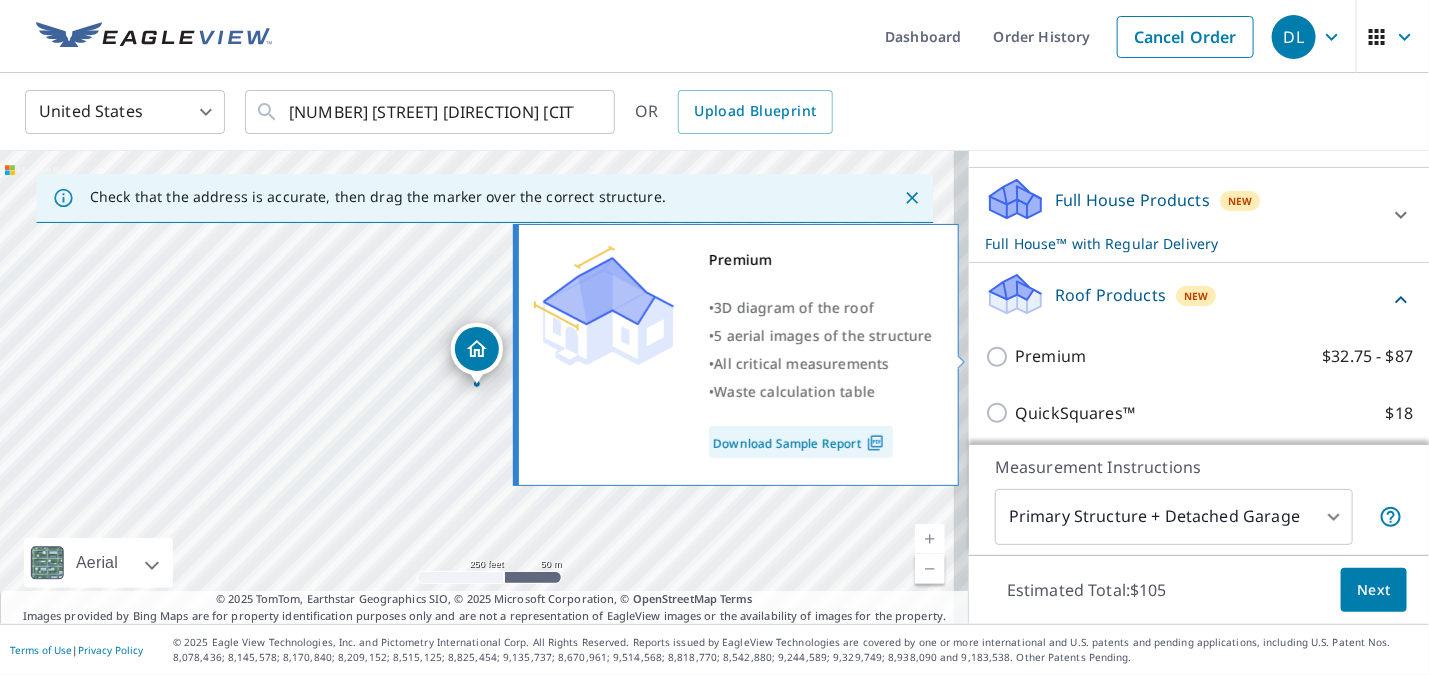 click on "Premium $32.75 - $87" at bounding box center [1214, 356] 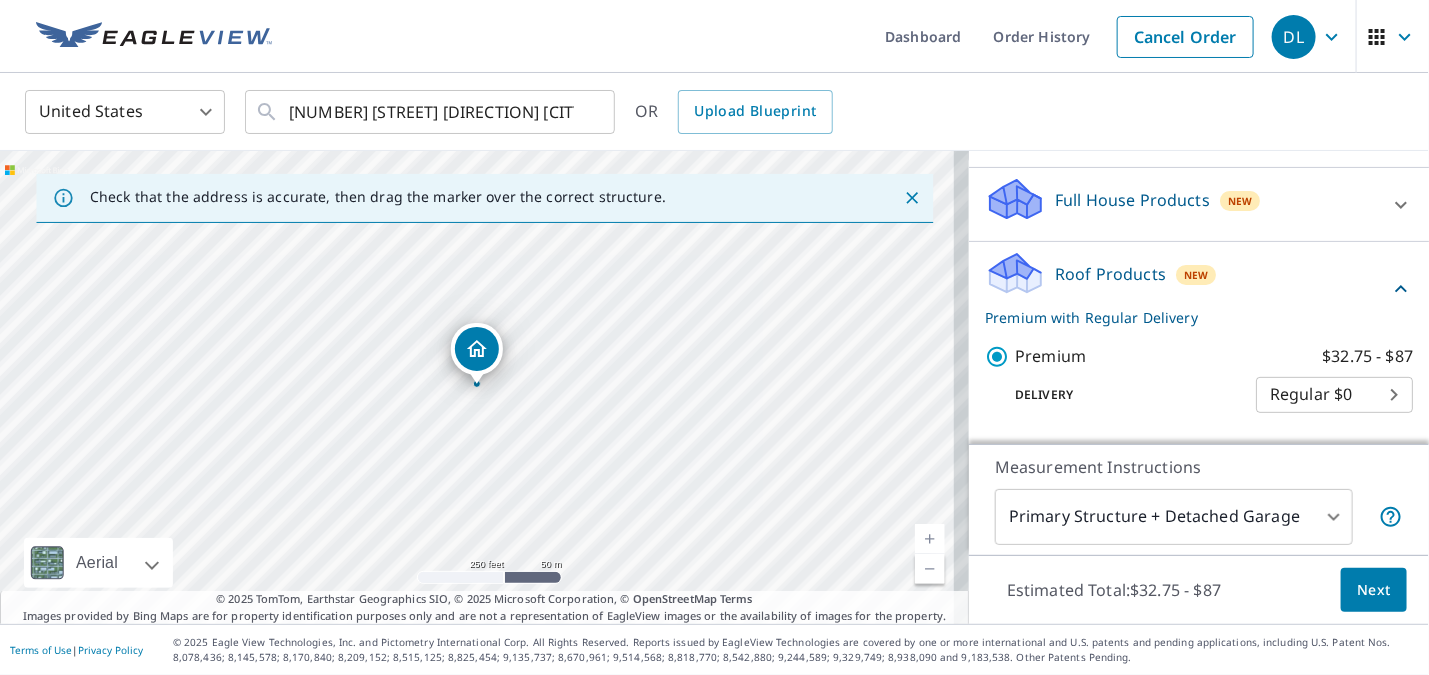 click on "Next" at bounding box center [1374, 590] 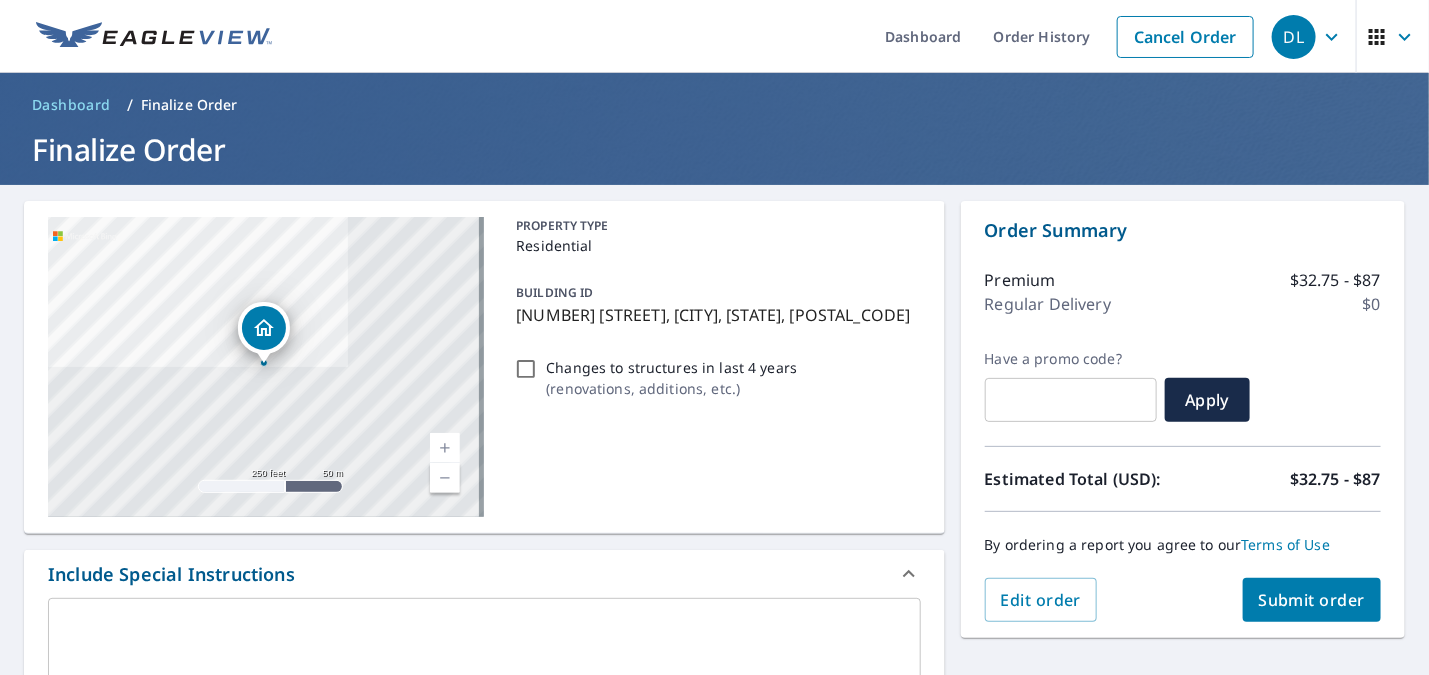 click on "Submit order" at bounding box center (1312, 600) 